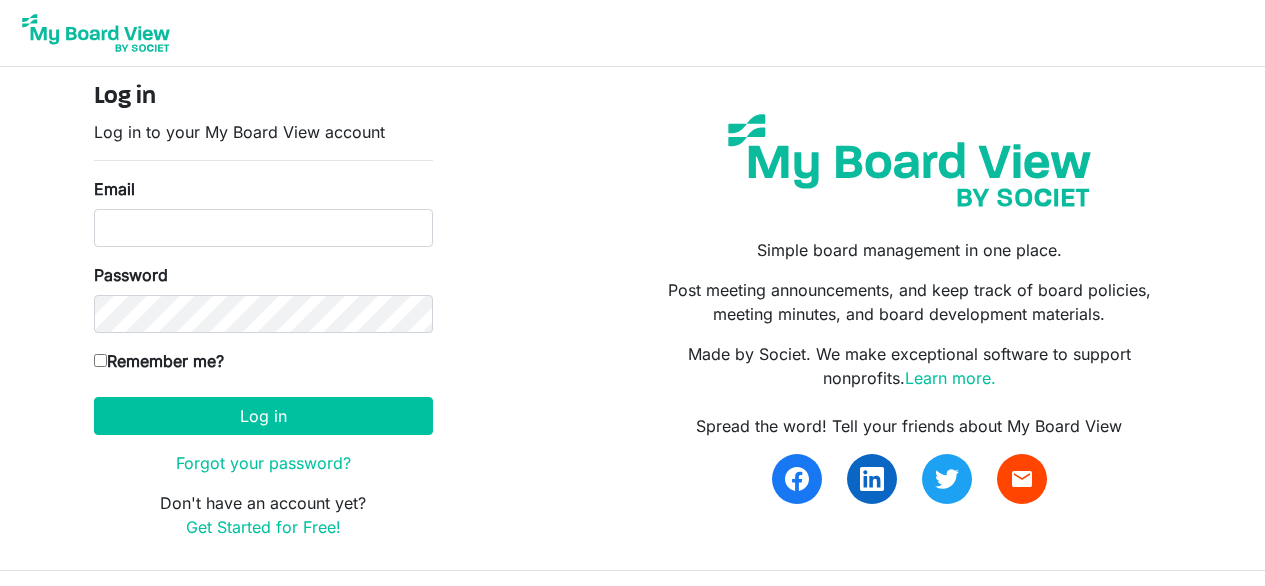 scroll, scrollTop: 0, scrollLeft: 0, axis: both 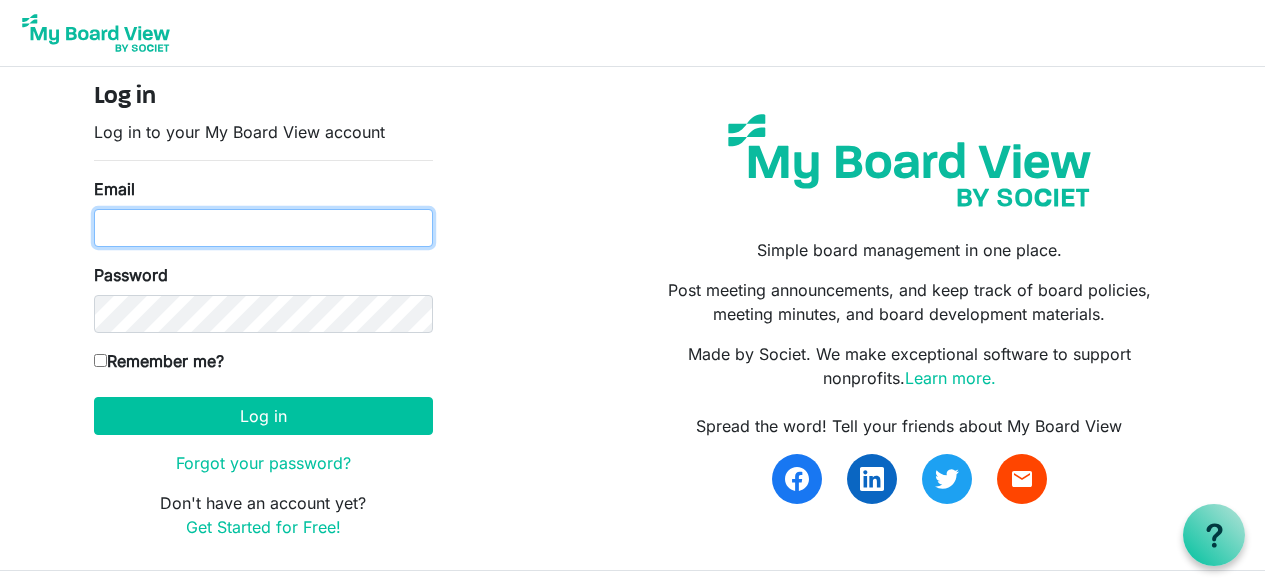 type on "rod@leestreet.org" 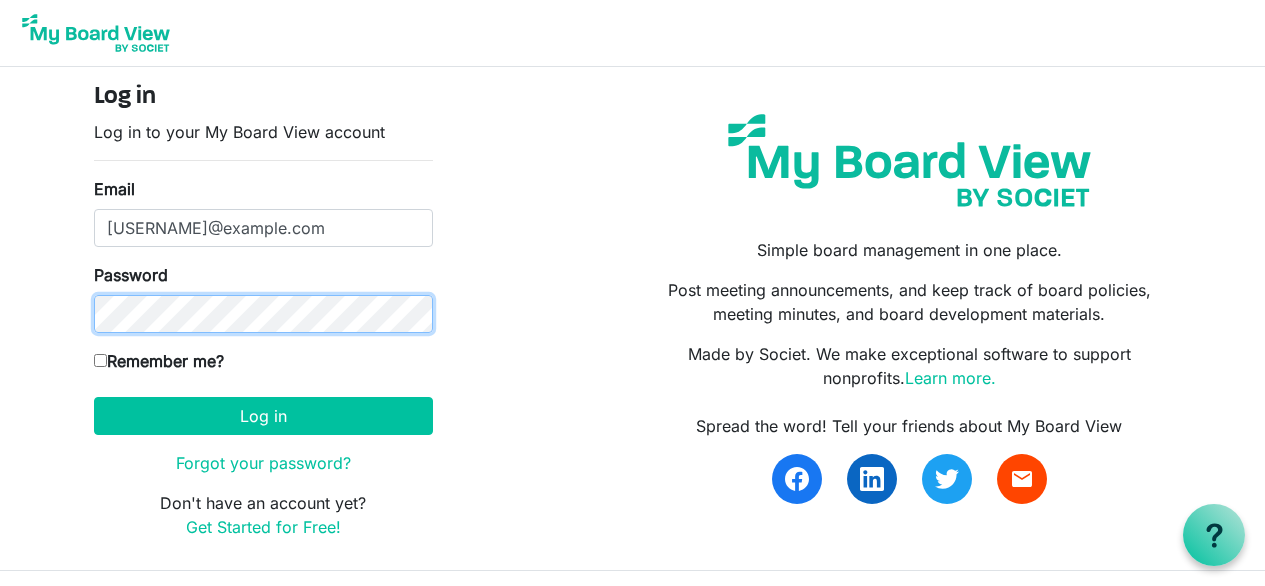 click on "Log in" at bounding box center [263, 416] 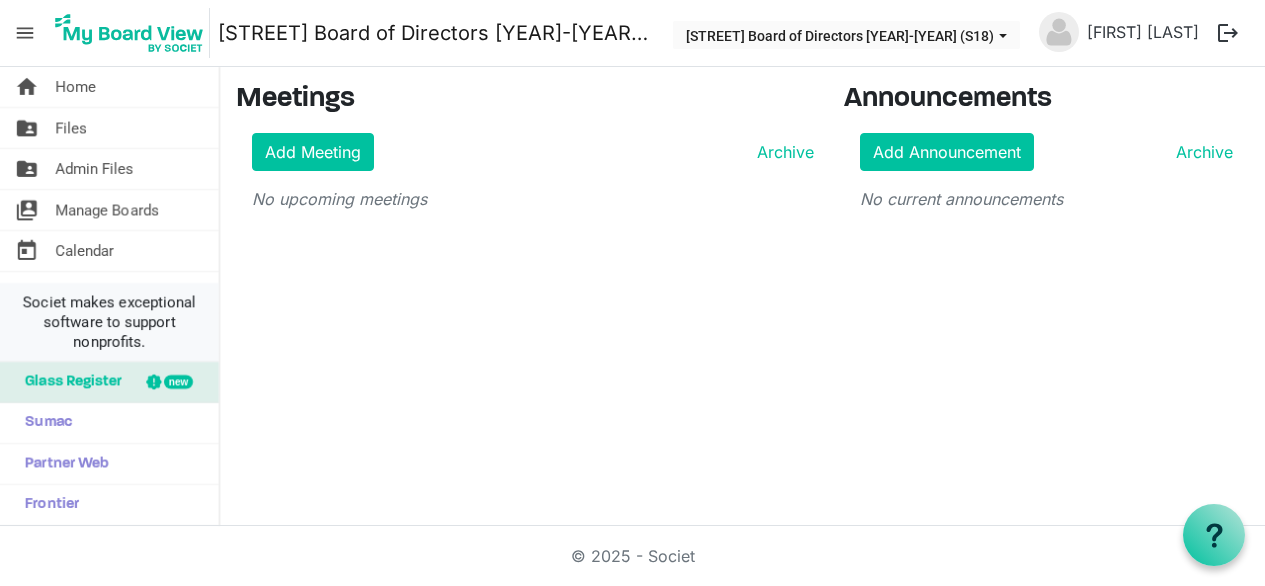 scroll, scrollTop: 0, scrollLeft: 0, axis: both 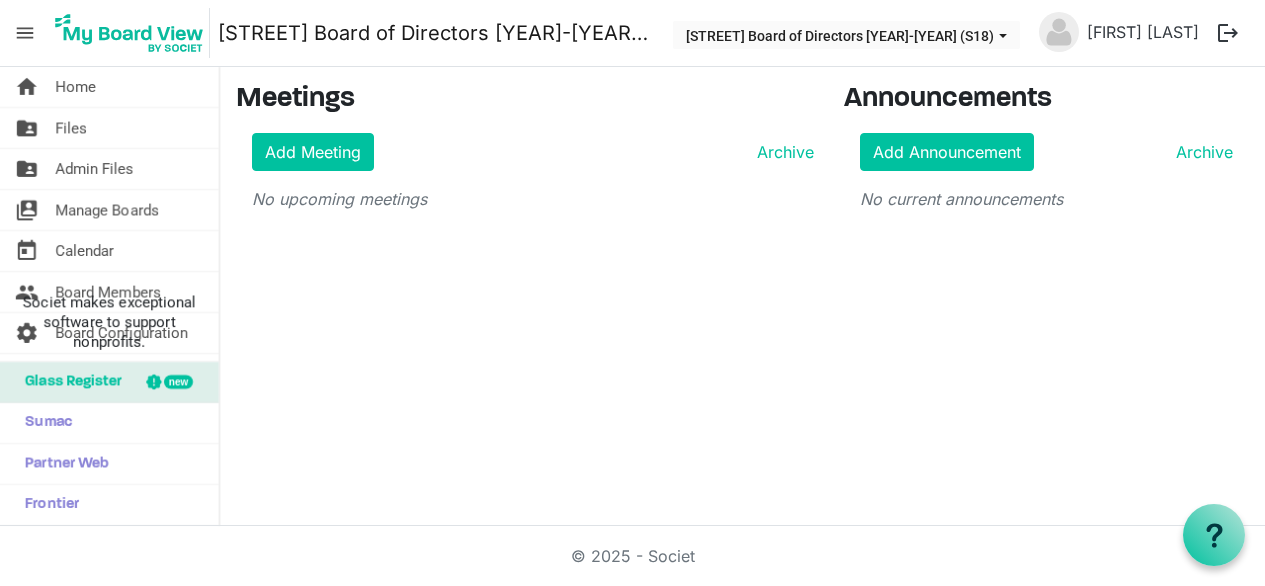 click on "menu" at bounding box center [25, 33] 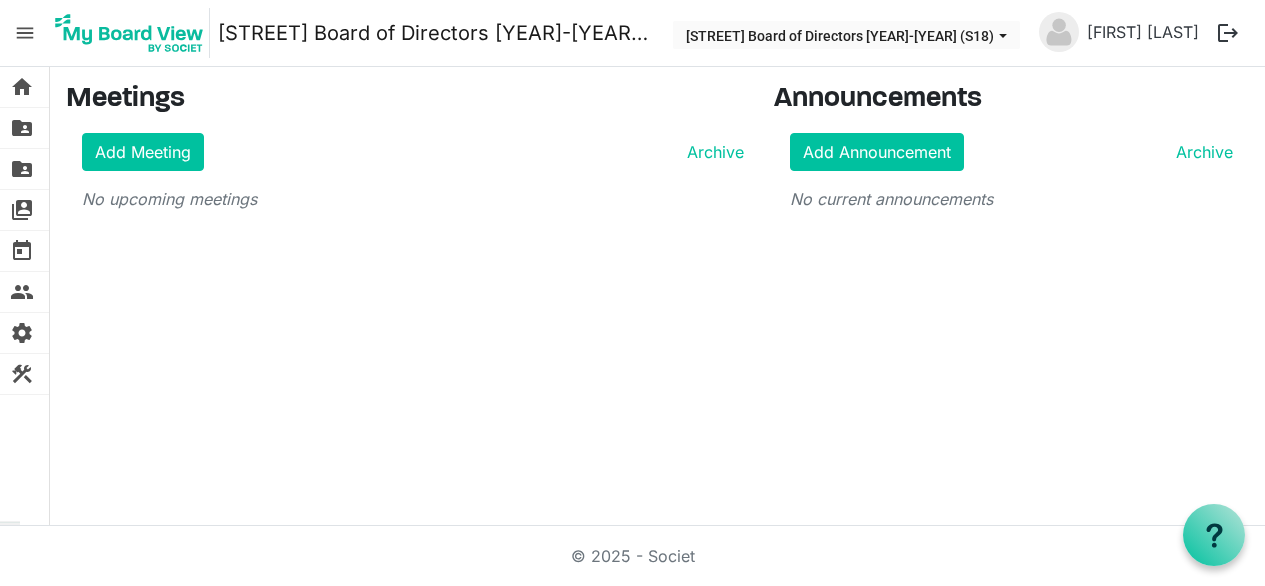 click on "menu" at bounding box center (25, 33) 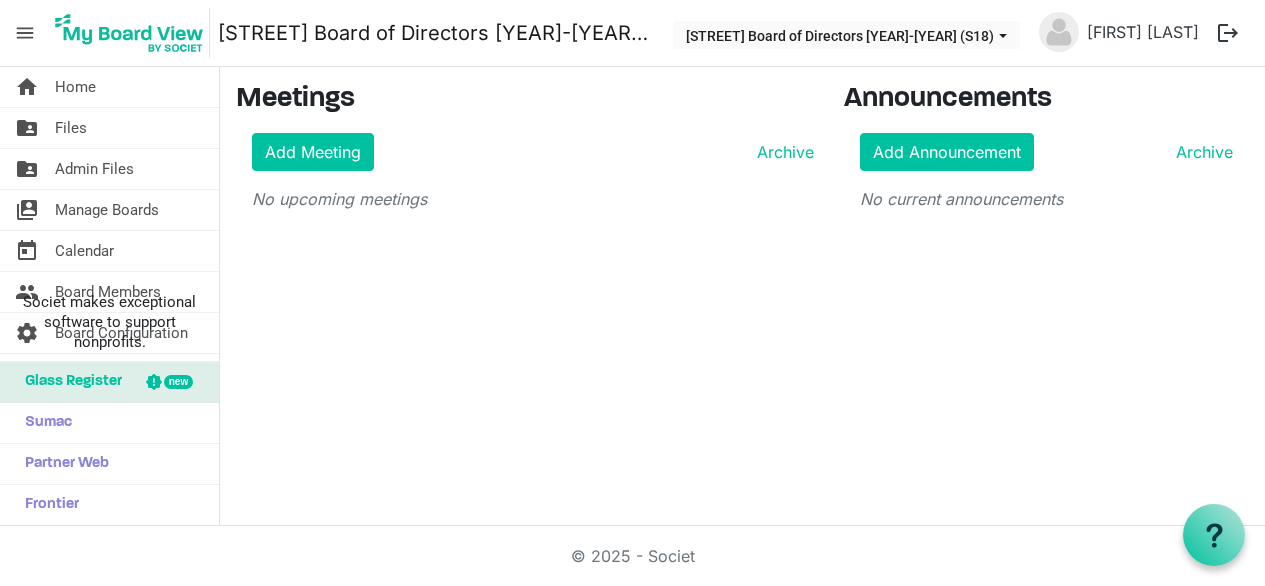 click on "menu" at bounding box center (25, 33) 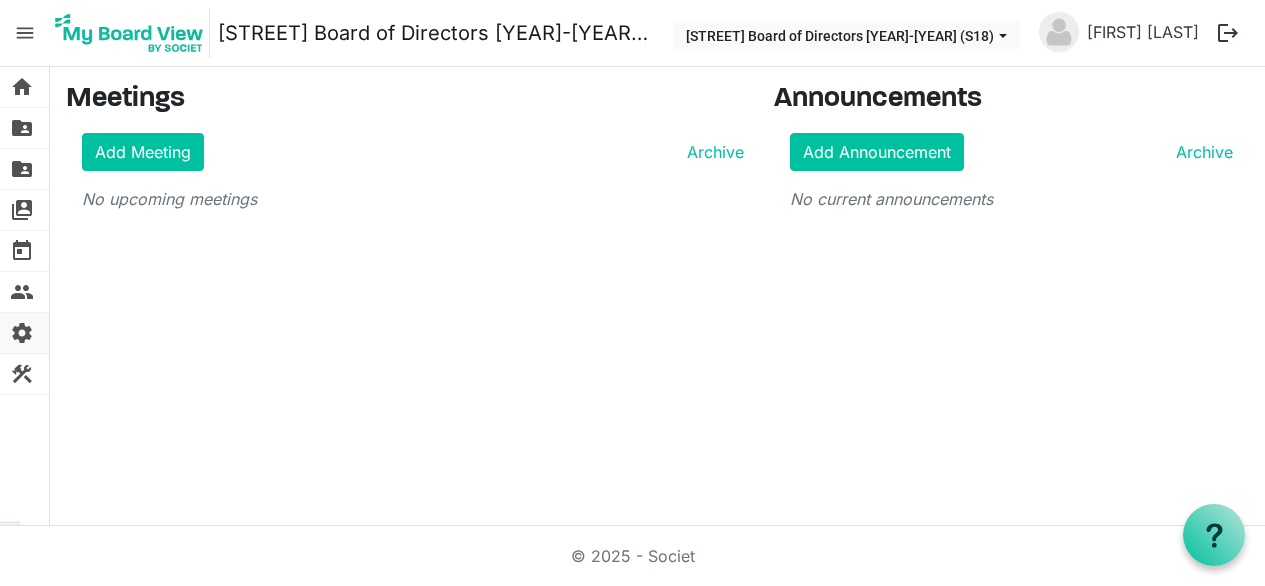 click on "settings" at bounding box center [22, 333] 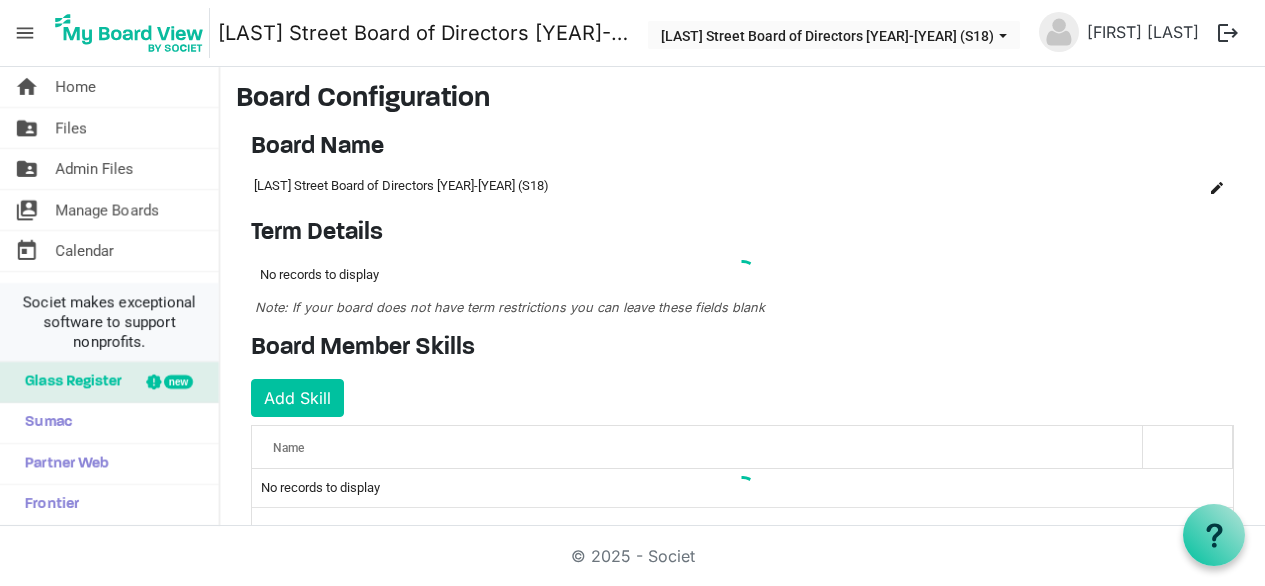 scroll, scrollTop: 0, scrollLeft: 0, axis: both 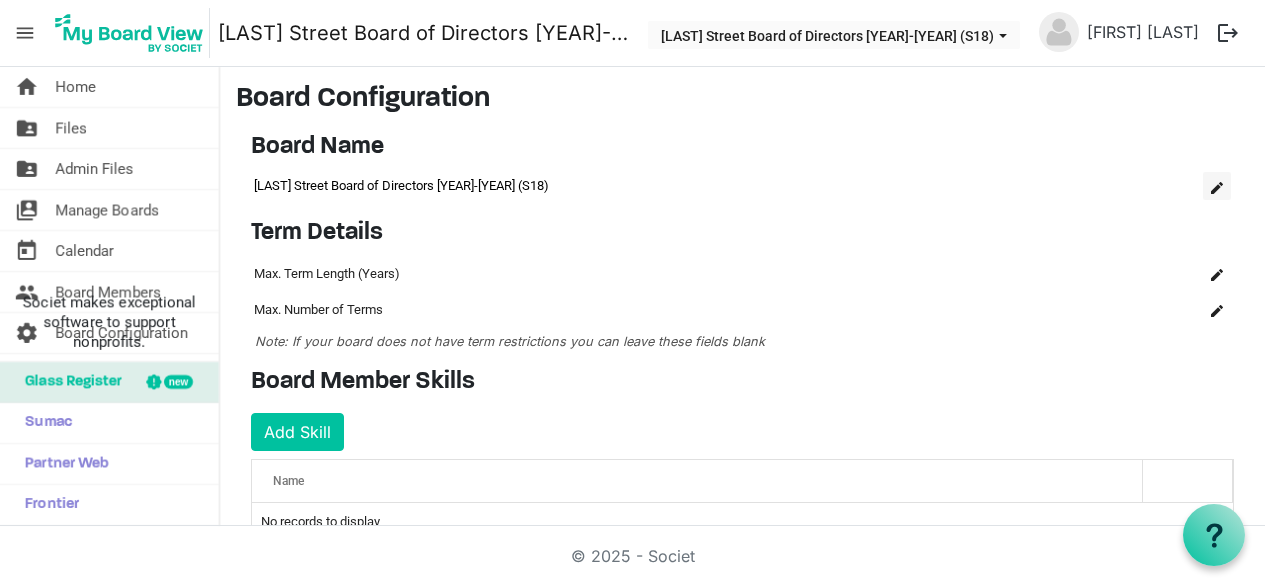 click at bounding box center [1217, 188] 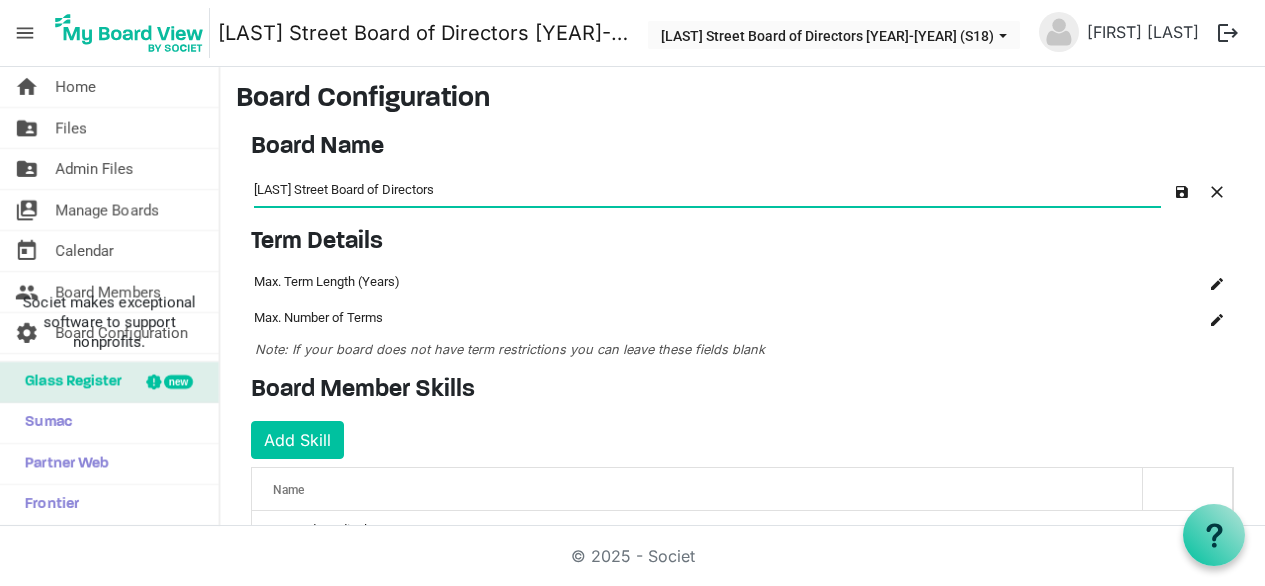 type on "[NAME] Street Board of Directors" 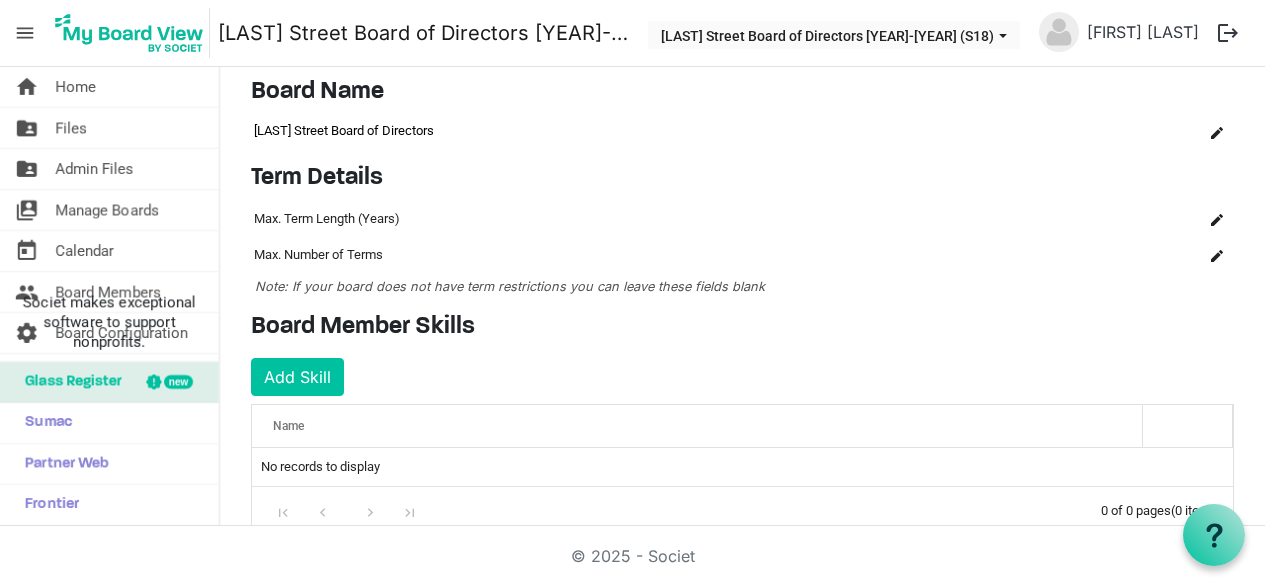 scroll, scrollTop: 48, scrollLeft: 0, axis: vertical 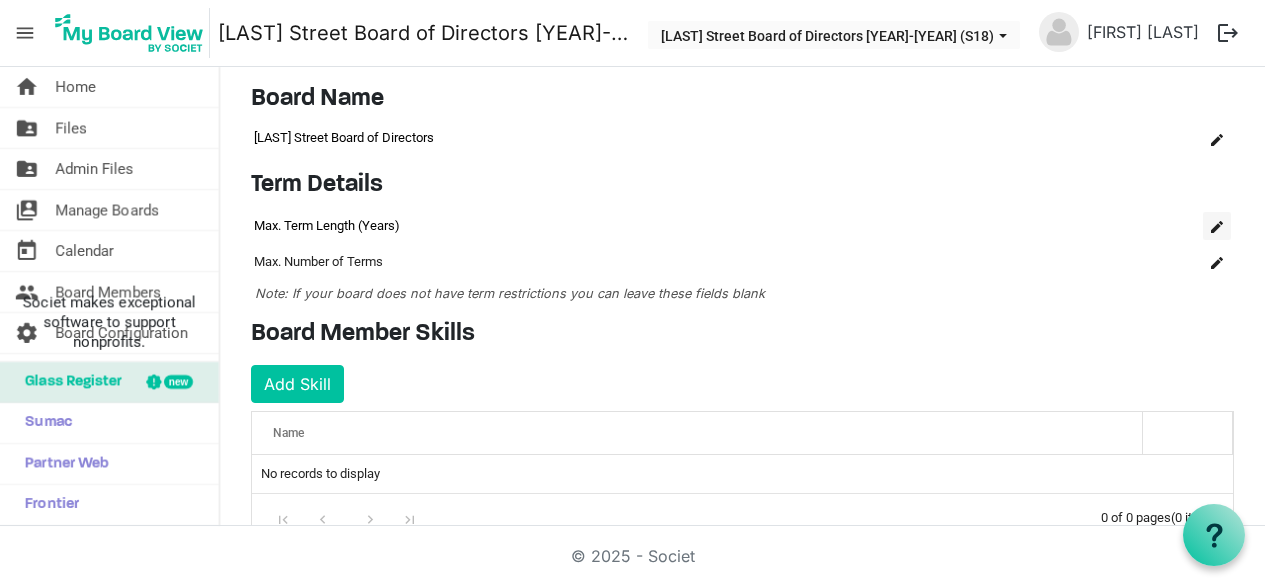 click at bounding box center (1217, 227) 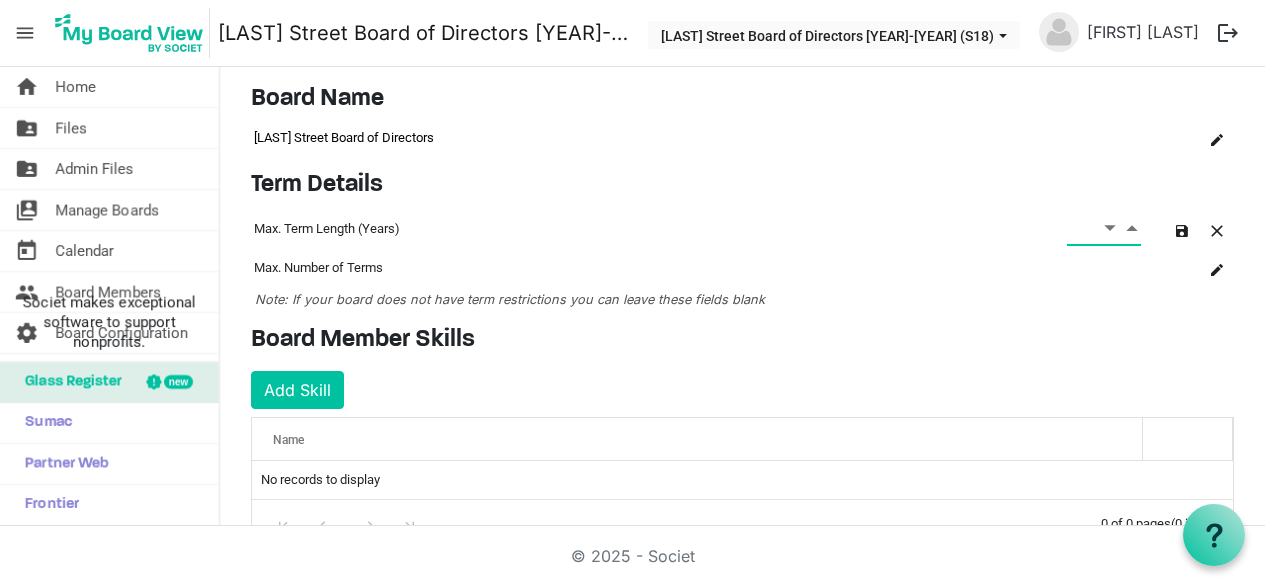 type on "3" 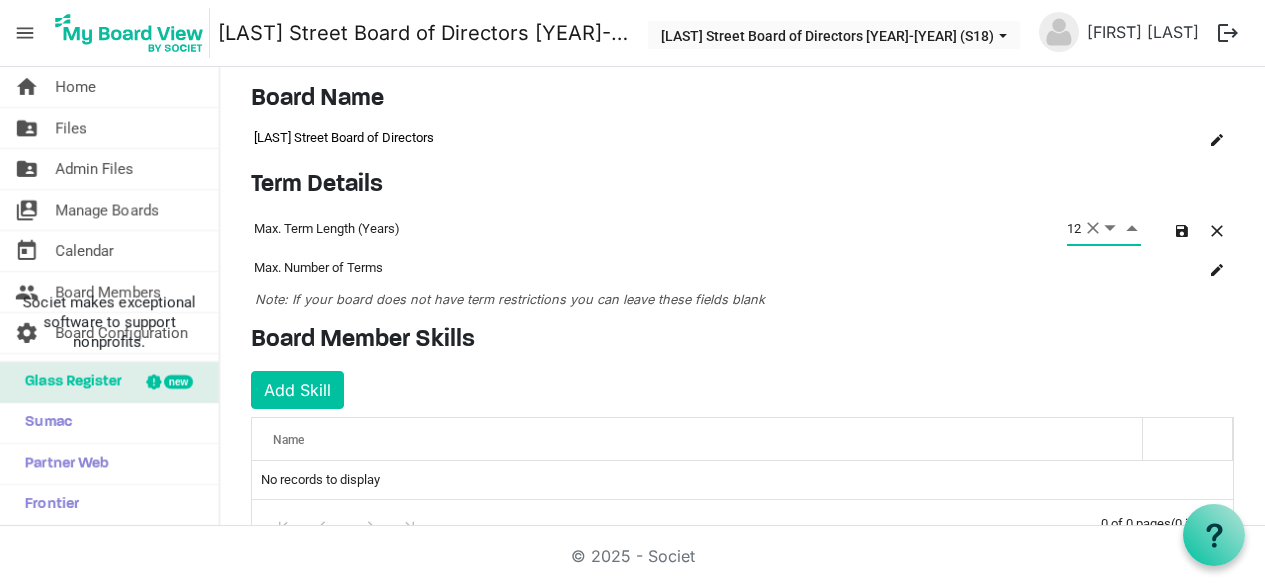 scroll, scrollTop: 0, scrollLeft: 0, axis: both 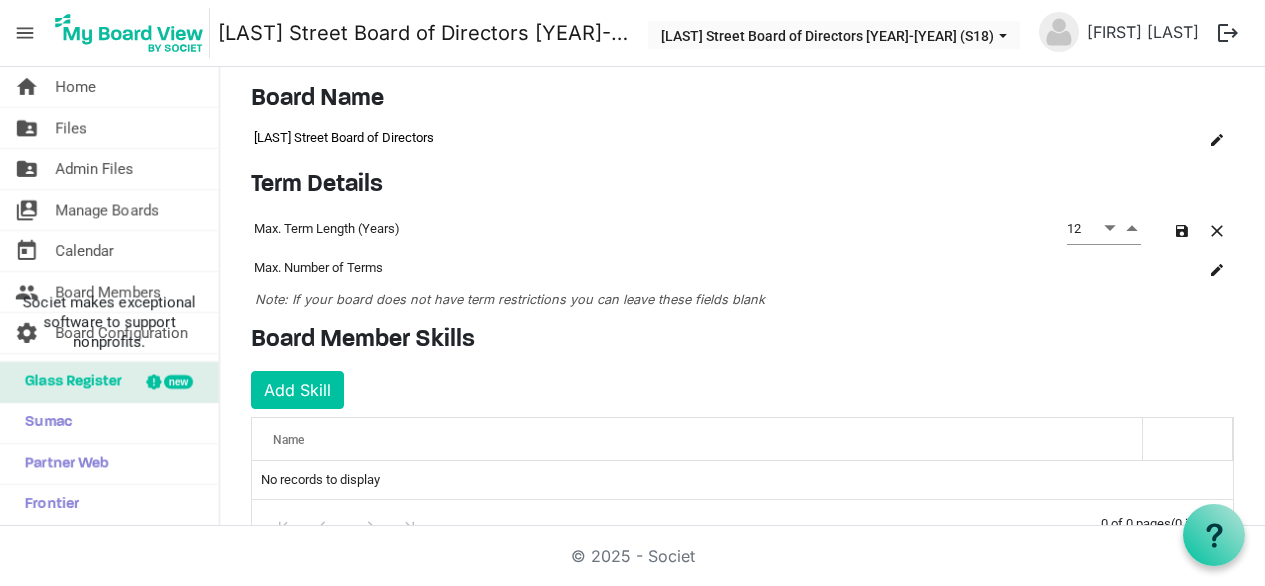 click on "Term Details" at bounding box center [742, 185] 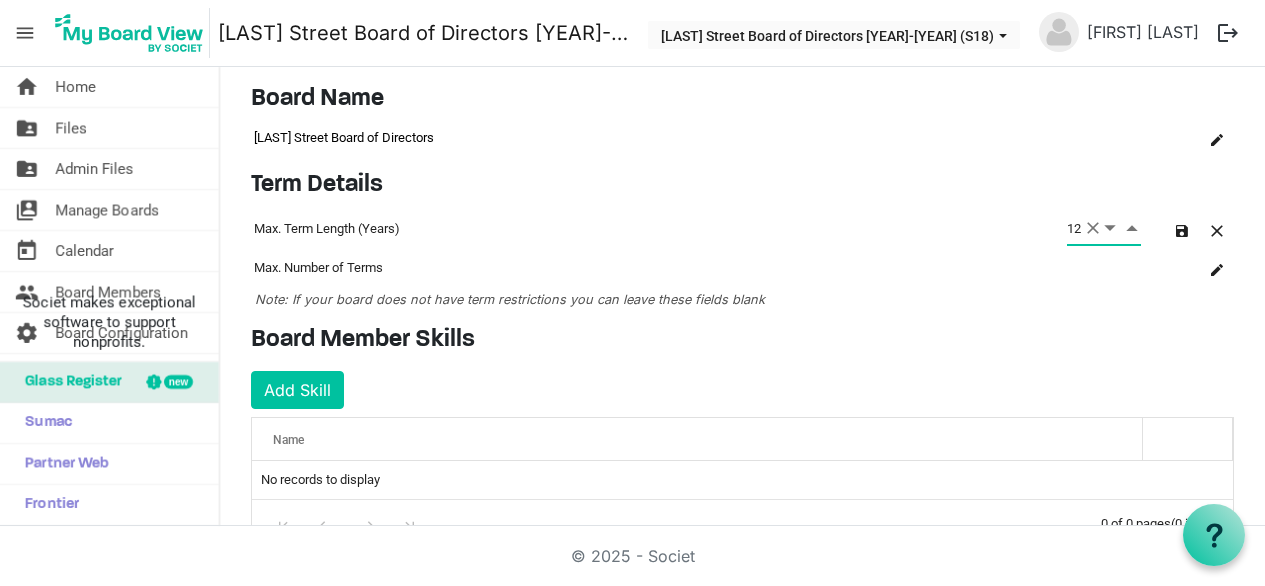 click on "12 12" at bounding box center [1104, 228] 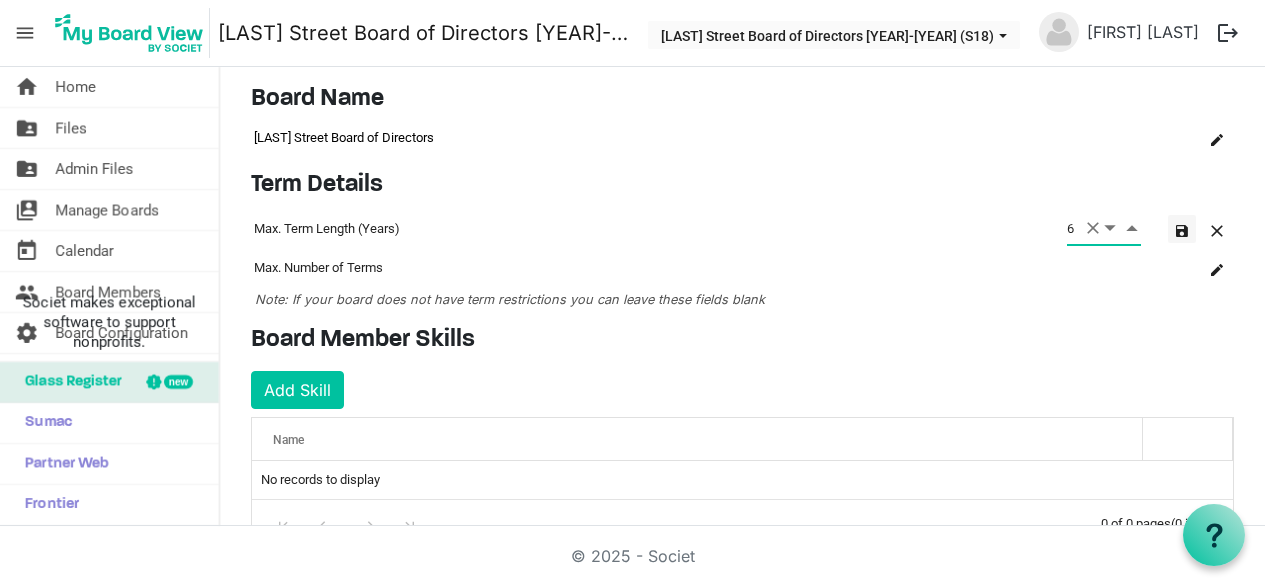 type on "6" 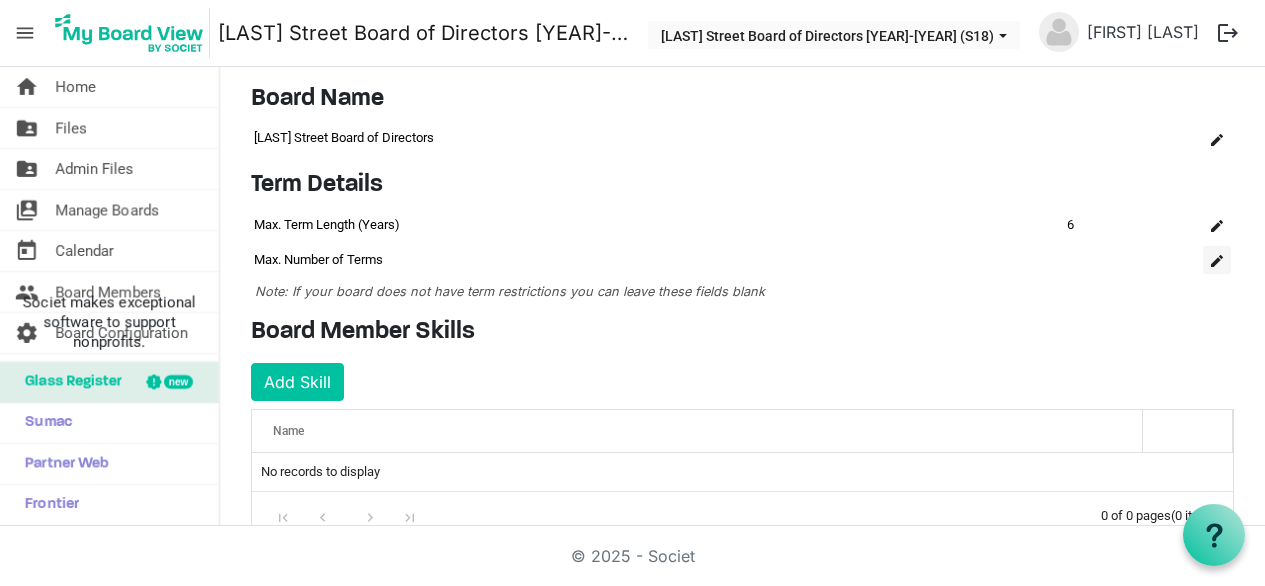 click at bounding box center (1217, 261) 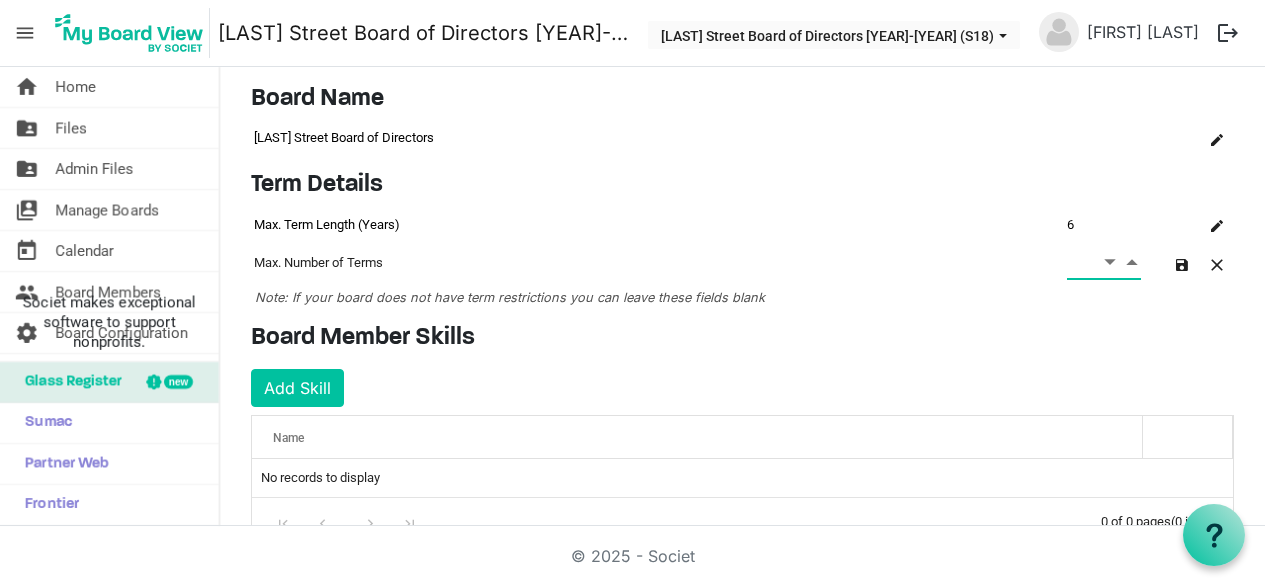 type on "2" 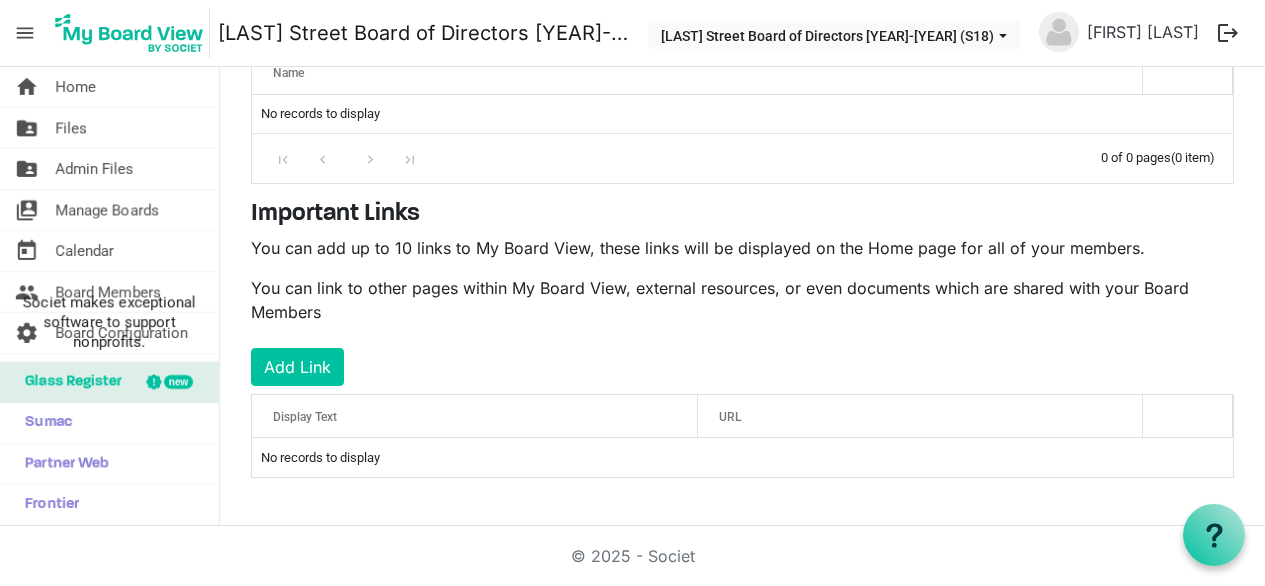 scroll, scrollTop: 404, scrollLeft: 0, axis: vertical 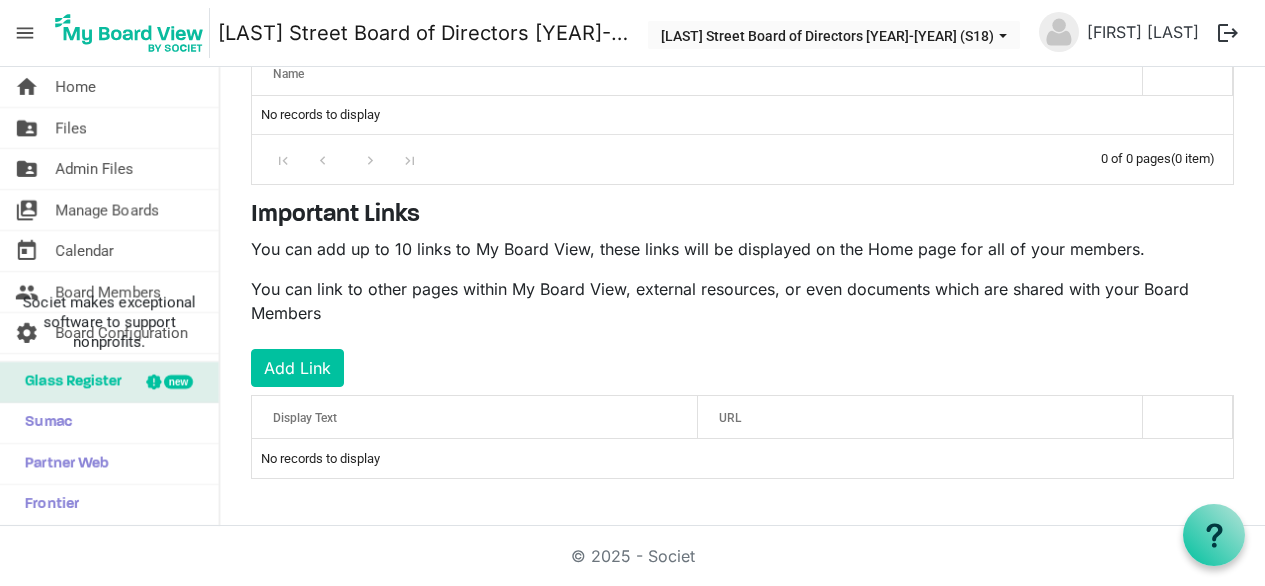 click on "menu" at bounding box center [25, 33] 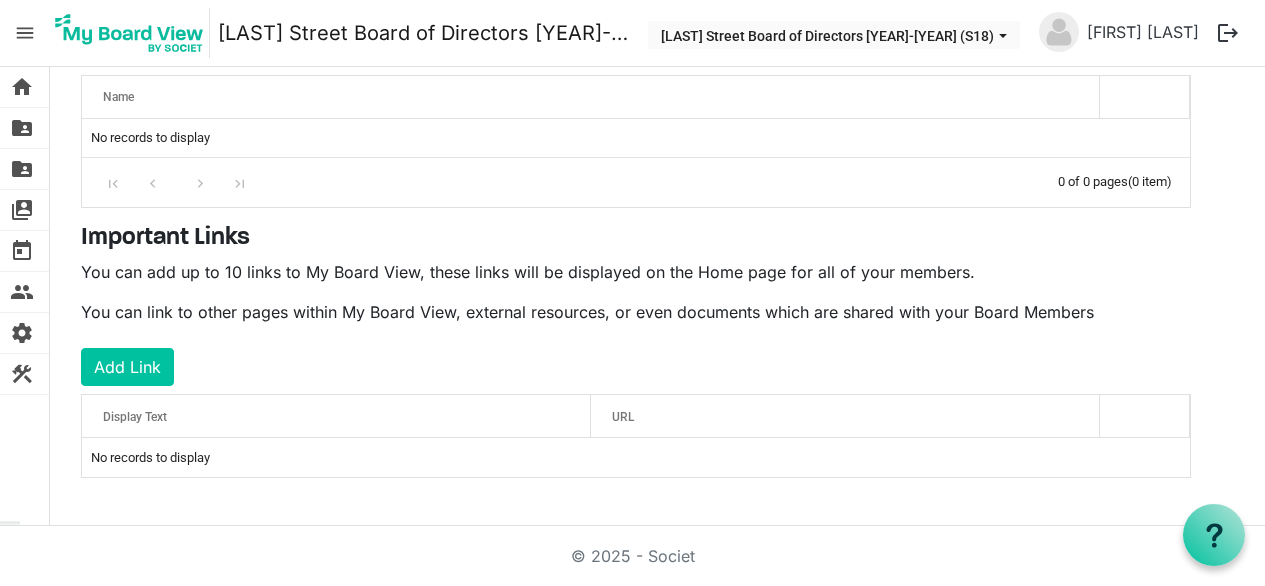 scroll, scrollTop: 379, scrollLeft: 0, axis: vertical 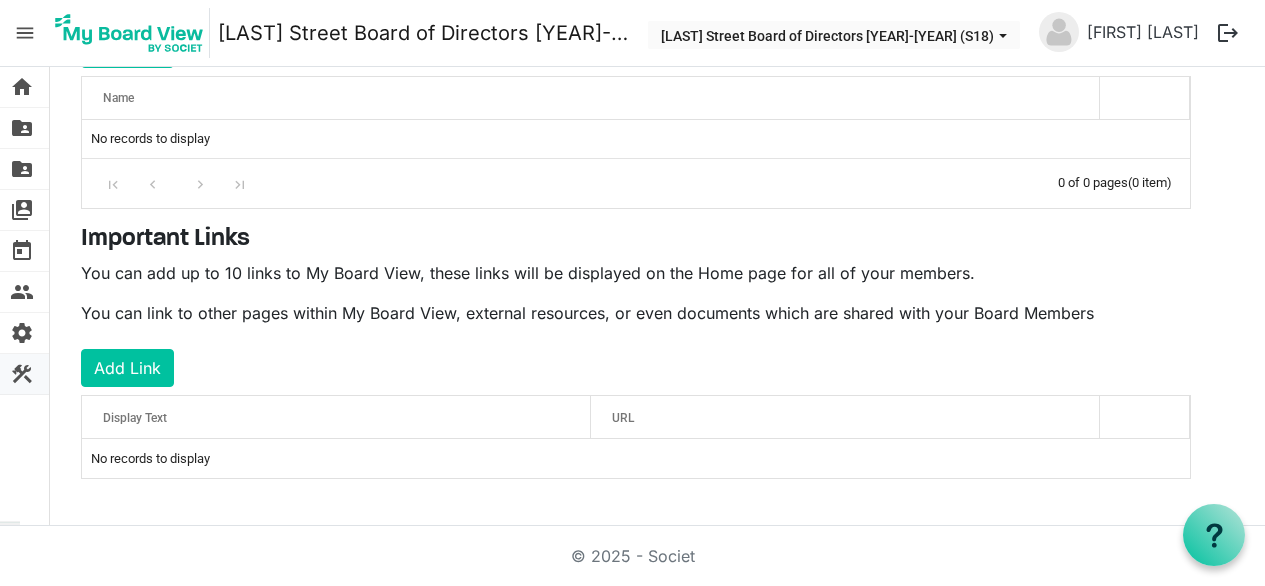 click on "construction" at bounding box center [22, 374] 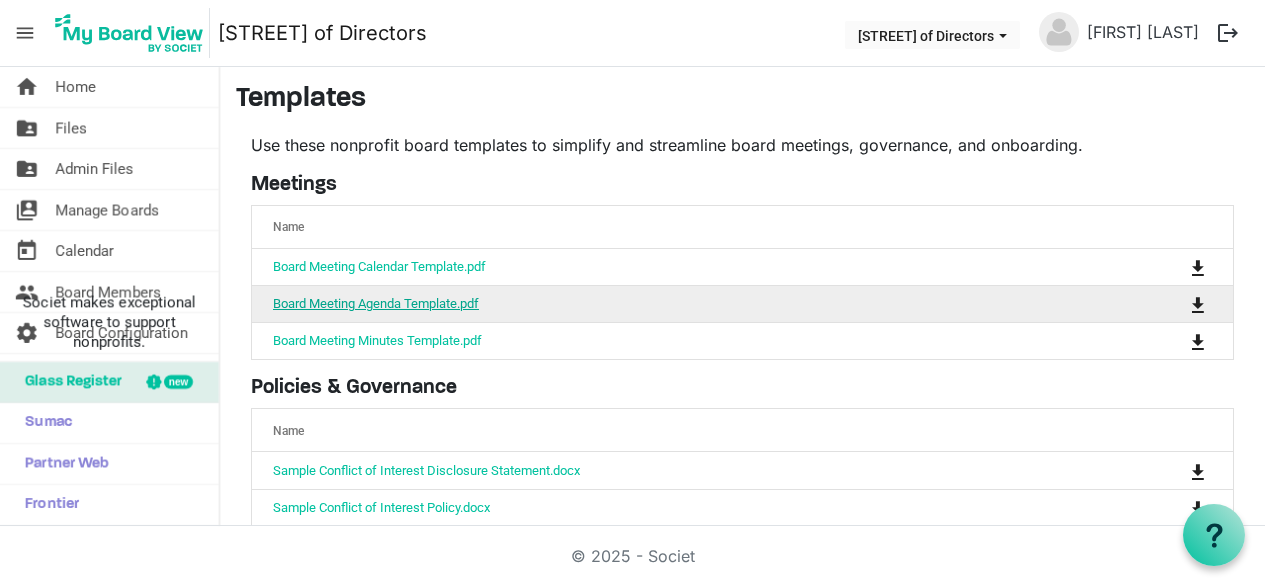 scroll, scrollTop: 0, scrollLeft: 0, axis: both 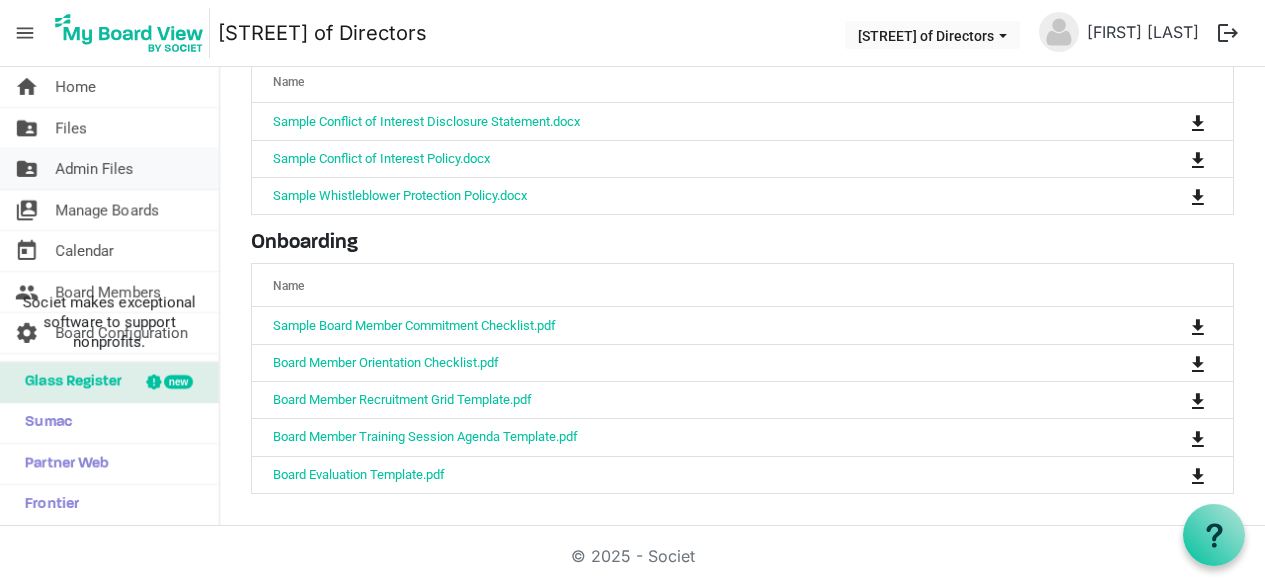click on "Admin Files" at bounding box center (94, 169) 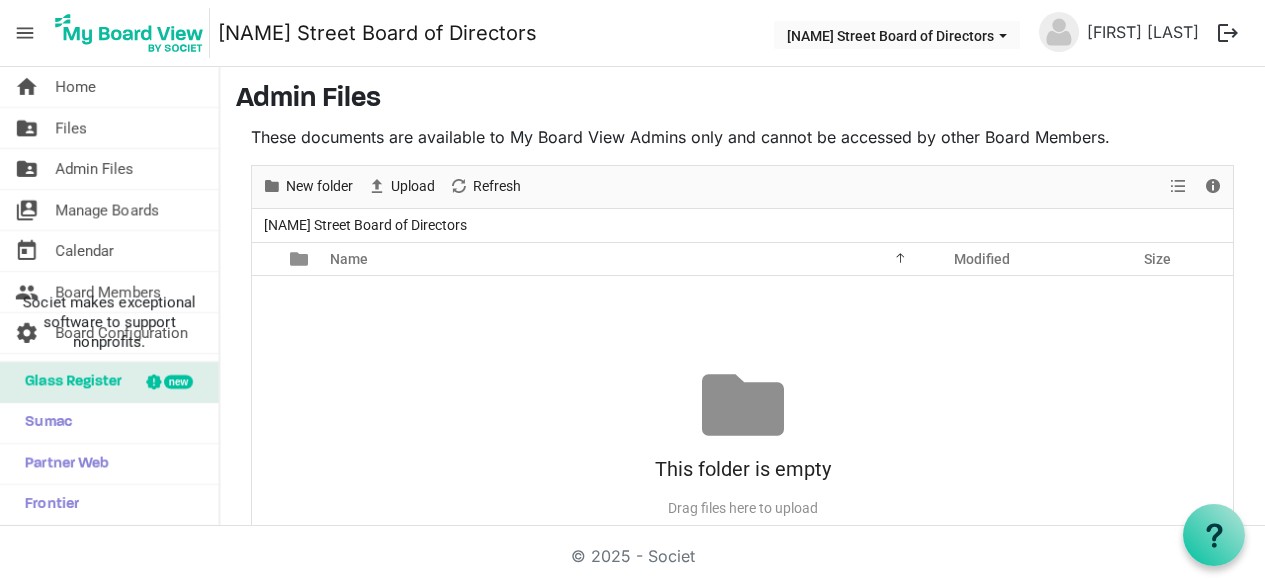 scroll, scrollTop: 0, scrollLeft: 0, axis: both 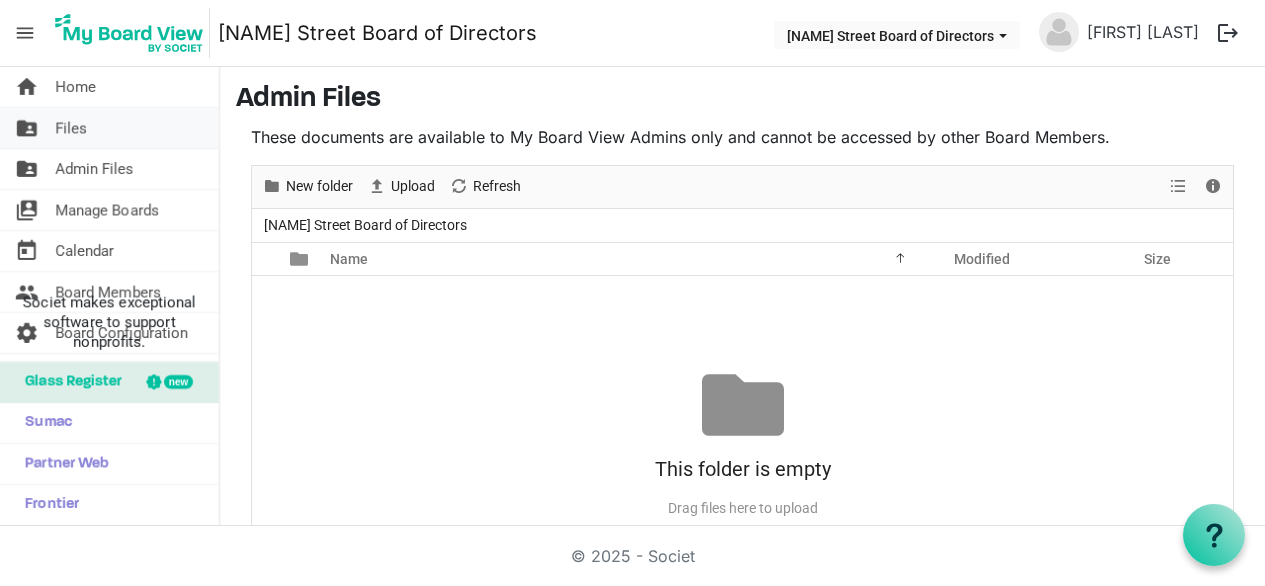click on "Files" at bounding box center (71, 128) 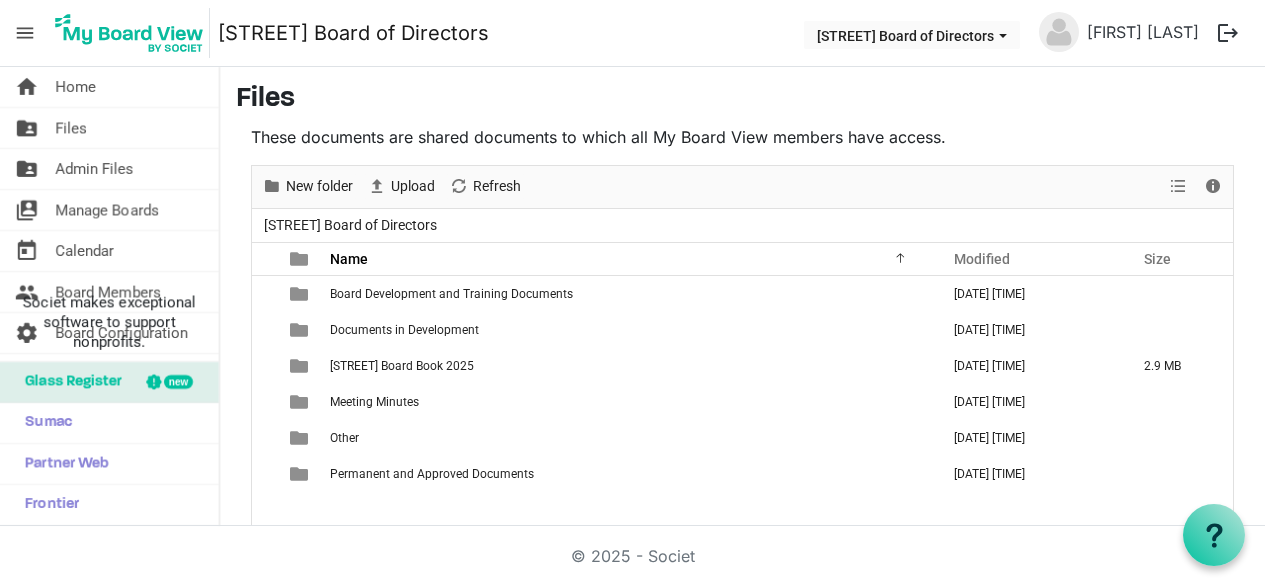 scroll, scrollTop: 0, scrollLeft: 0, axis: both 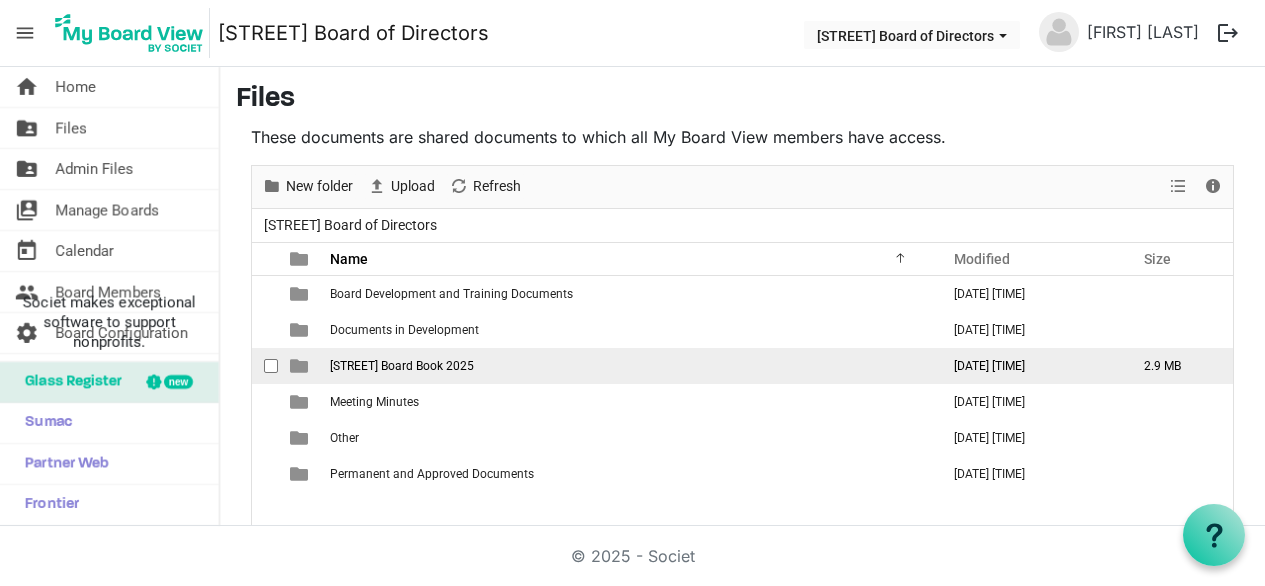 click at bounding box center [299, 366] 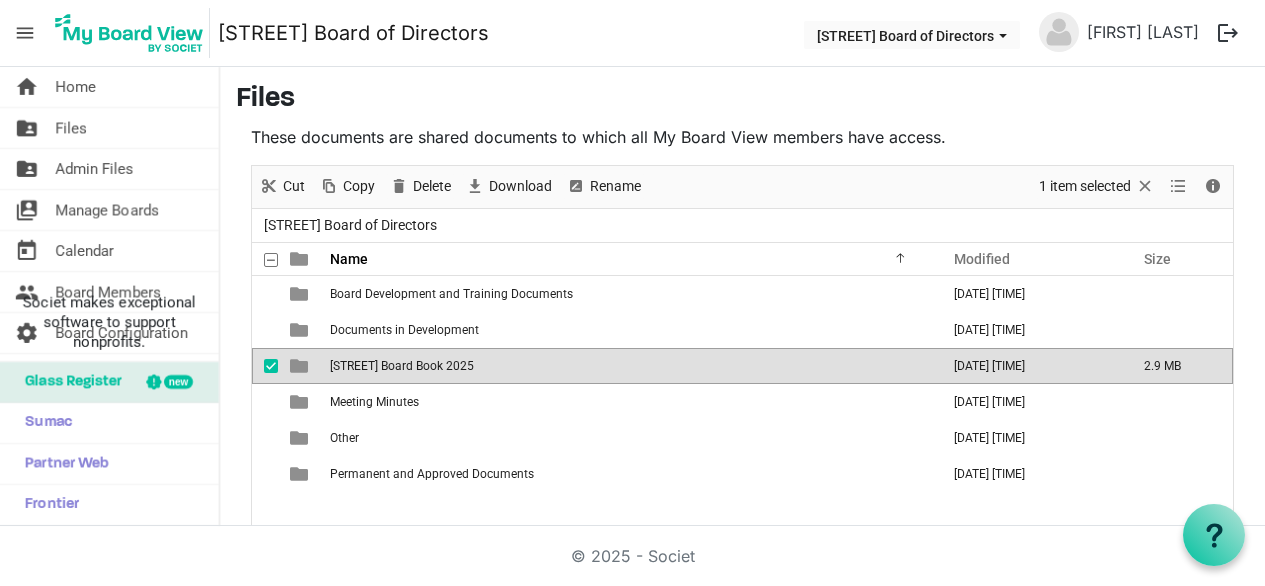 click at bounding box center (299, 366) 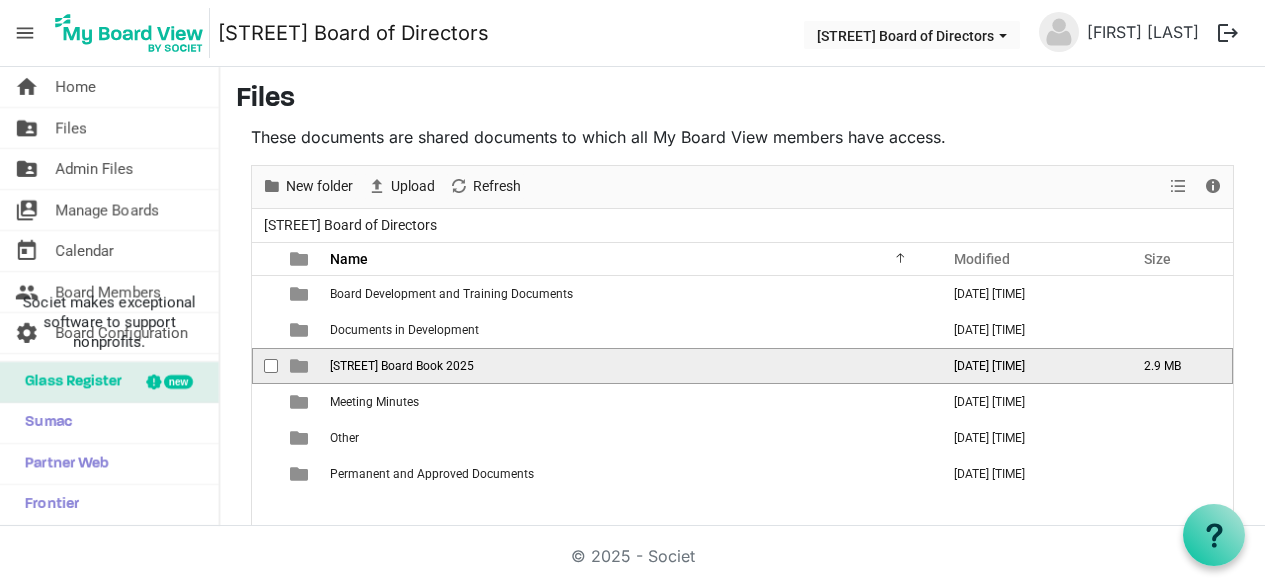 click at bounding box center (299, 366) 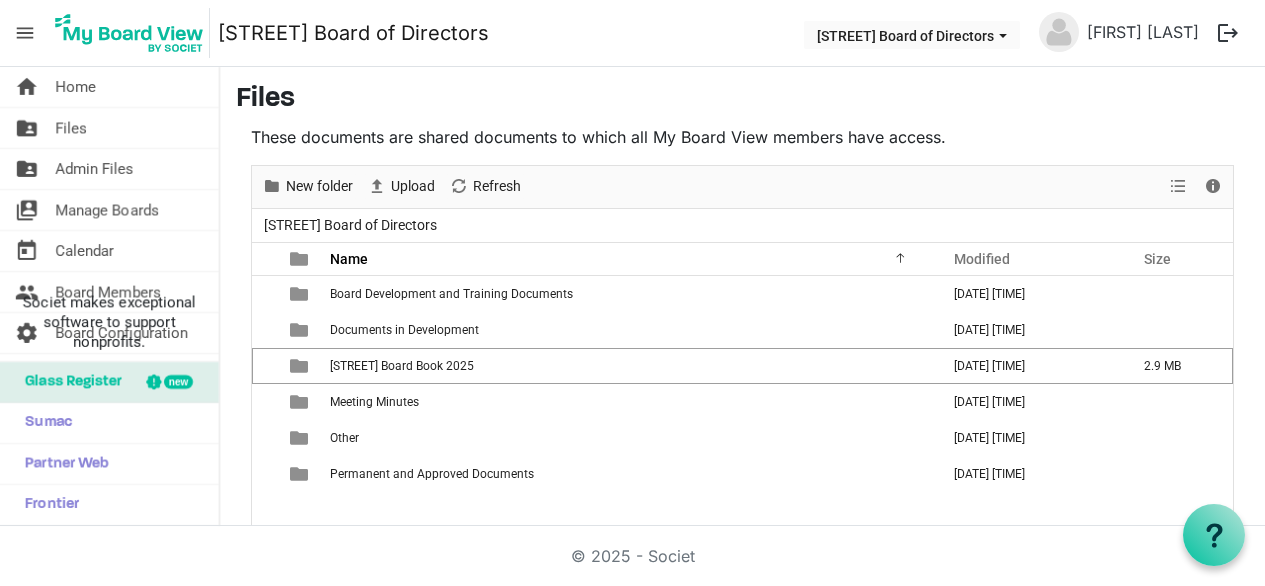 scroll, scrollTop: 87, scrollLeft: 0, axis: vertical 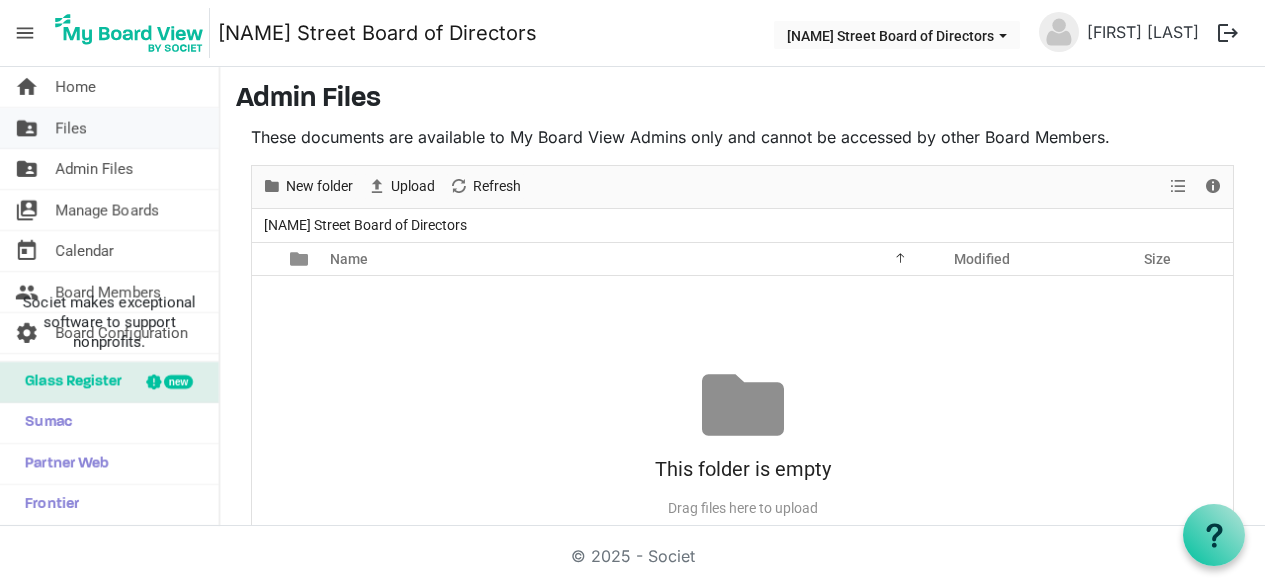 click on "Files" at bounding box center [71, 128] 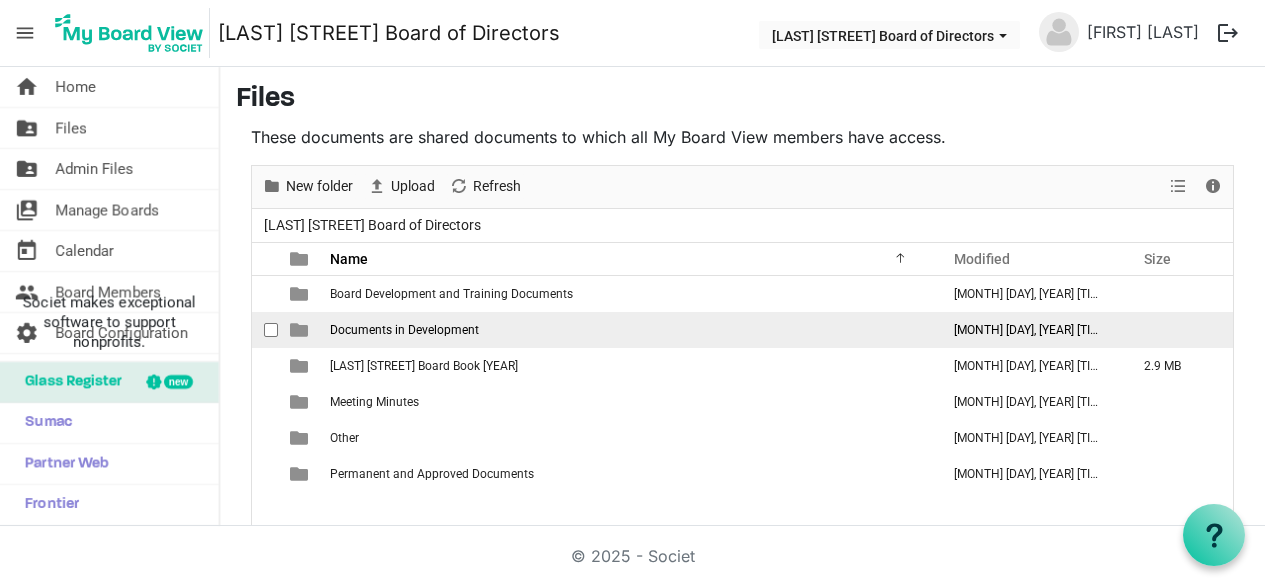 scroll, scrollTop: 0, scrollLeft: 0, axis: both 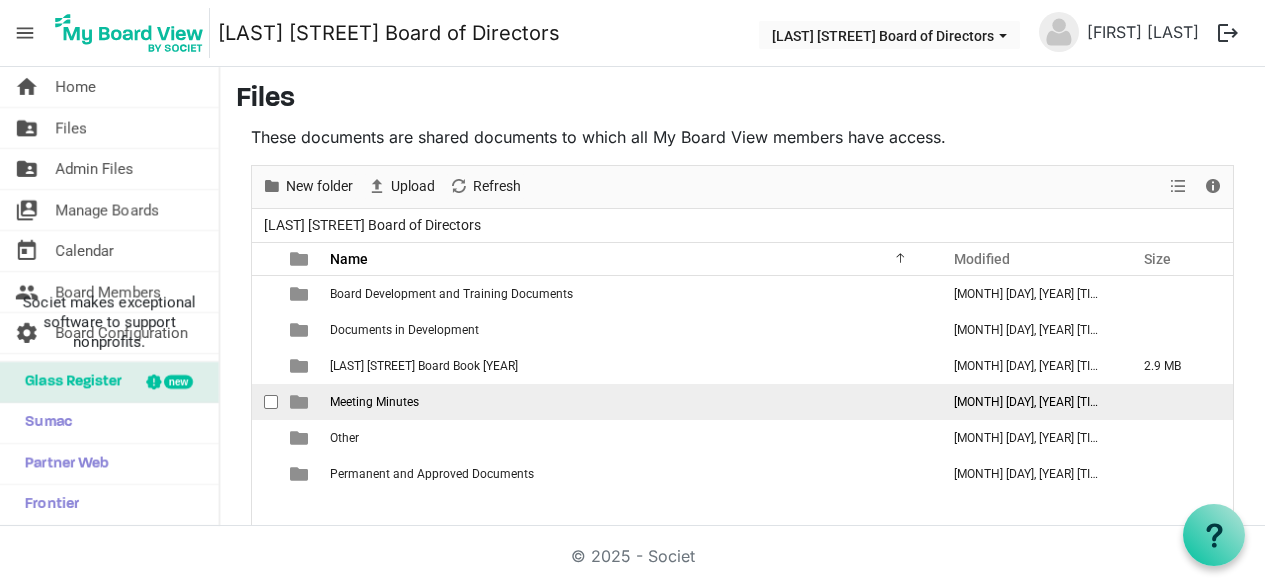 click on "Meeting Minutes" at bounding box center (374, 402) 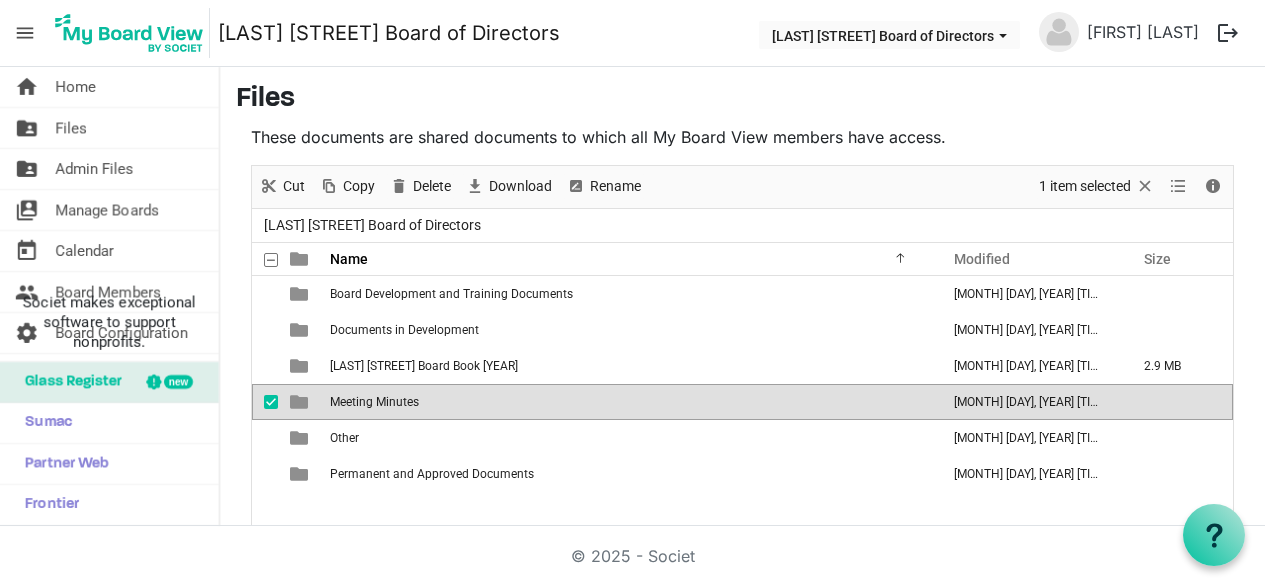click at bounding box center [299, 402] 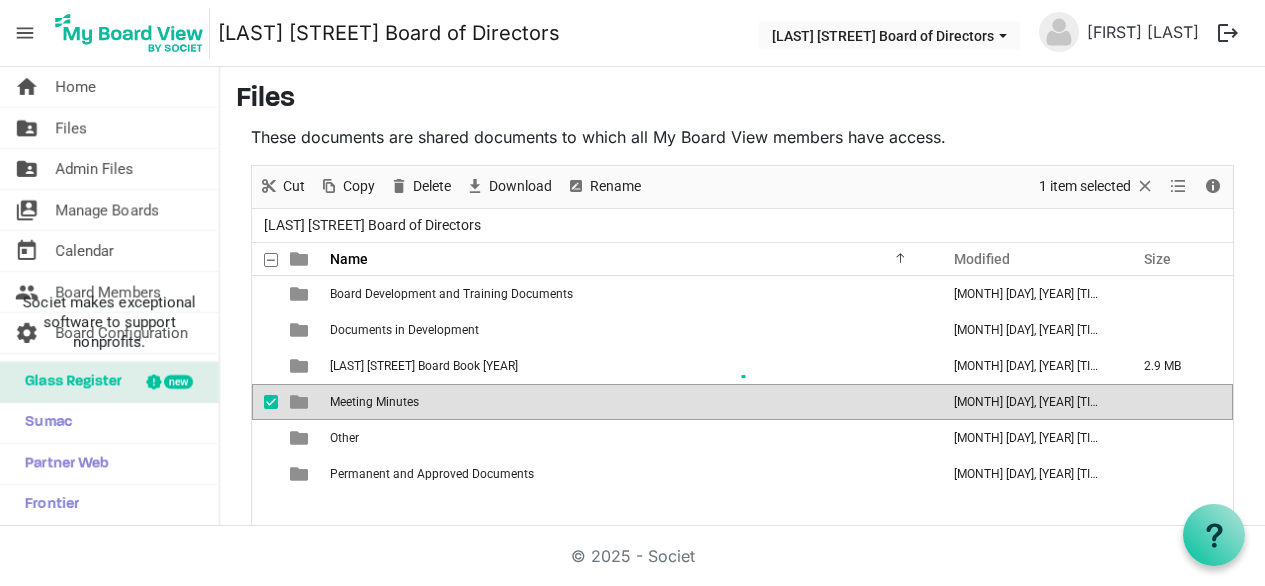 scroll, scrollTop: 87, scrollLeft: 0, axis: vertical 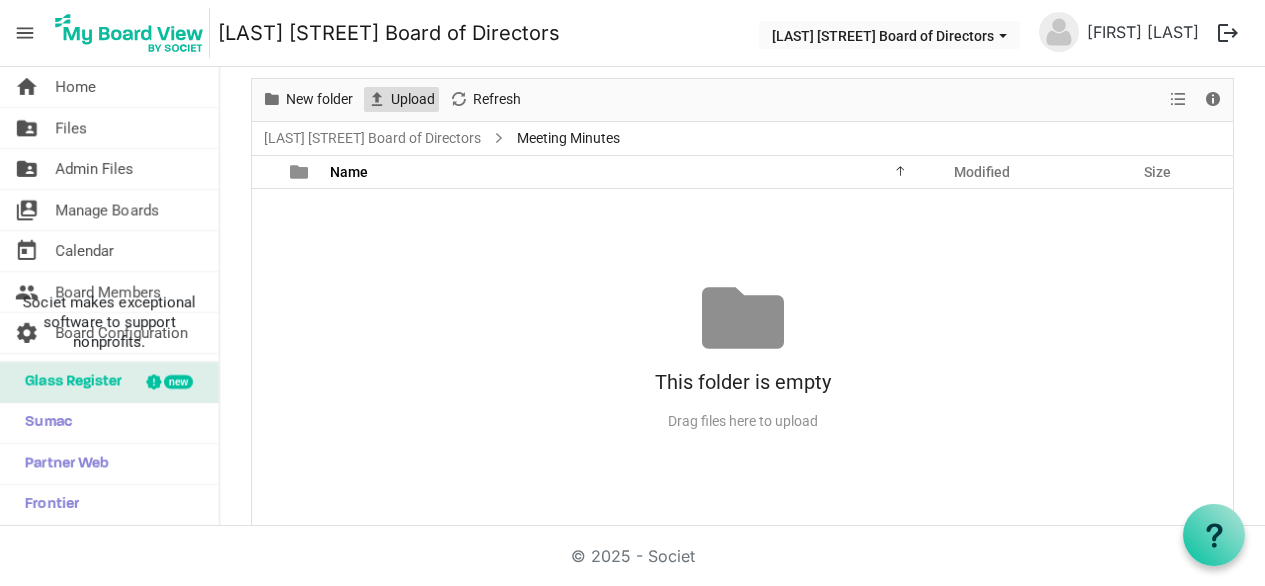 click on "Upload" at bounding box center [413, 99] 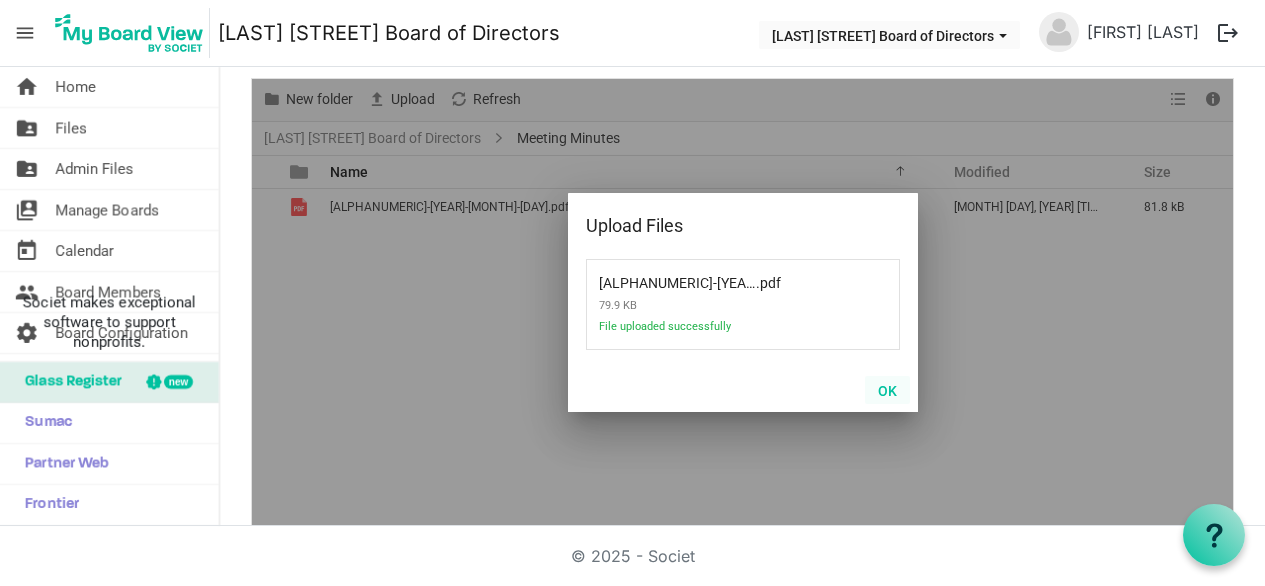 click on "OK" at bounding box center (887, 390) 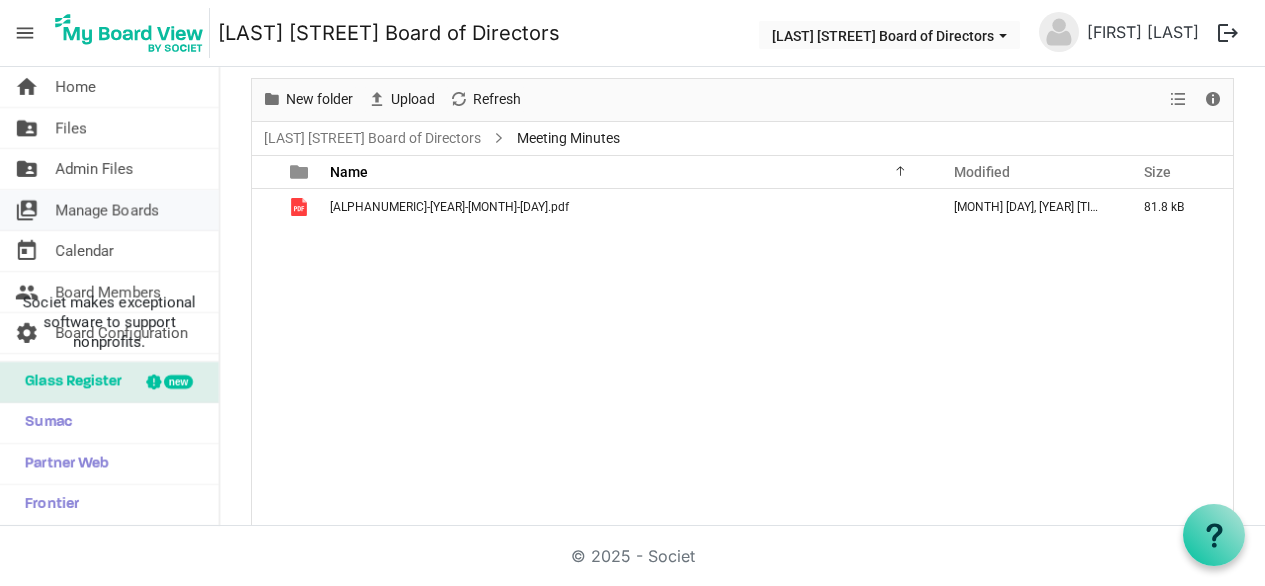 click on "Manage Boards" at bounding box center [107, 210] 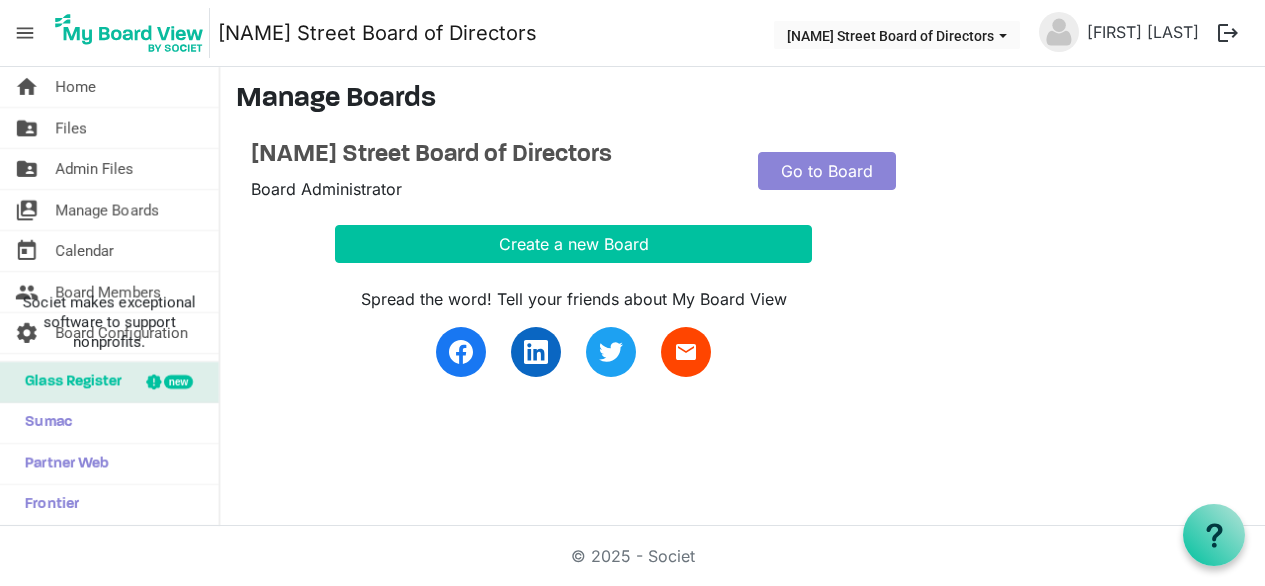 scroll, scrollTop: 0, scrollLeft: 0, axis: both 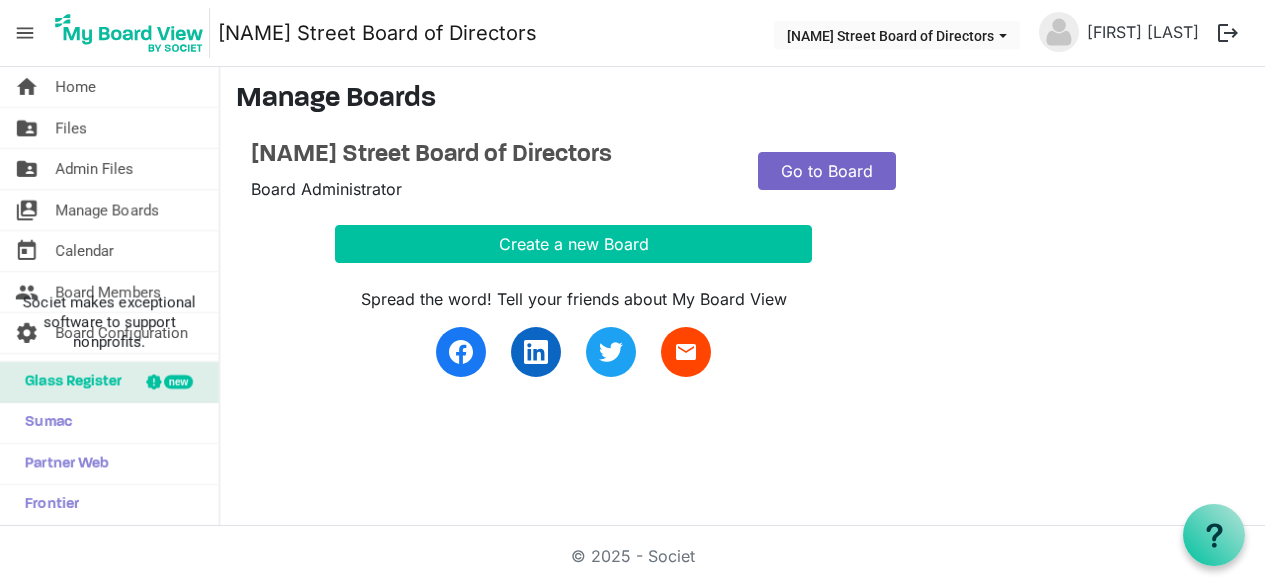 click on "Go to Board" at bounding box center (827, 171) 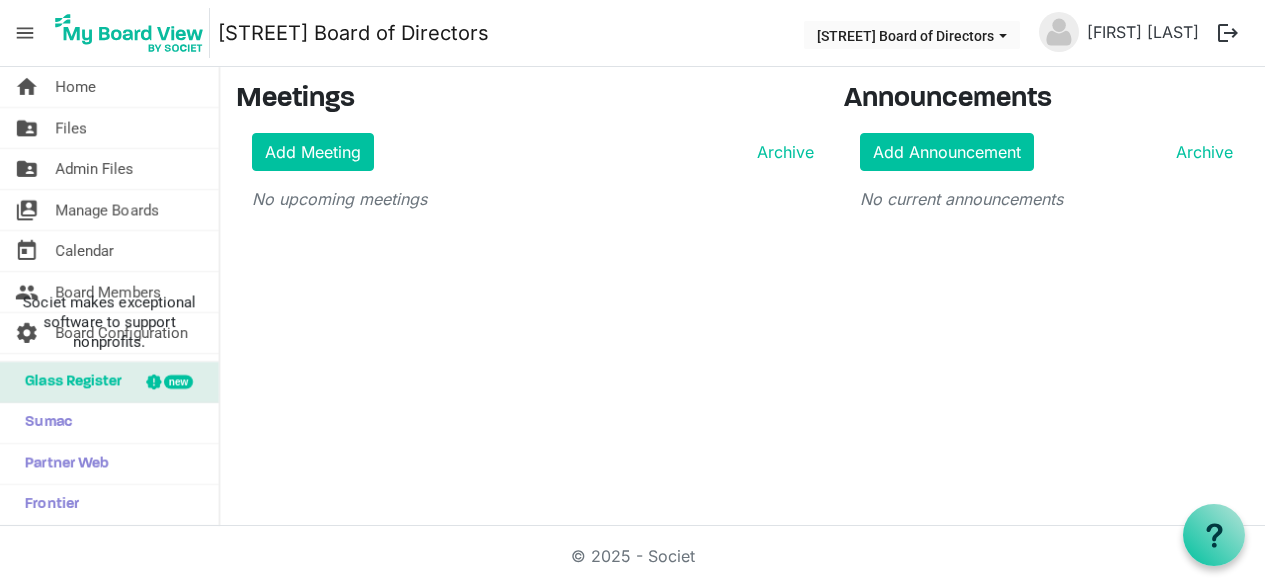 scroll, scrollTop: 0, scrollLeft: 0, axis: both 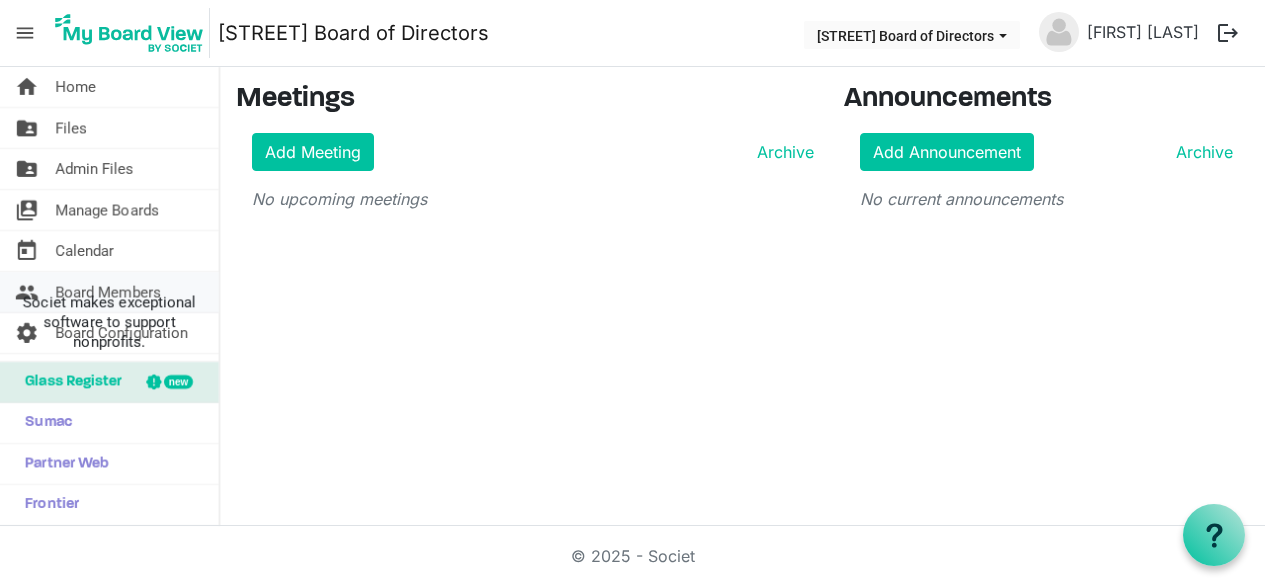 click on "people" at bounding box center (27, 292) 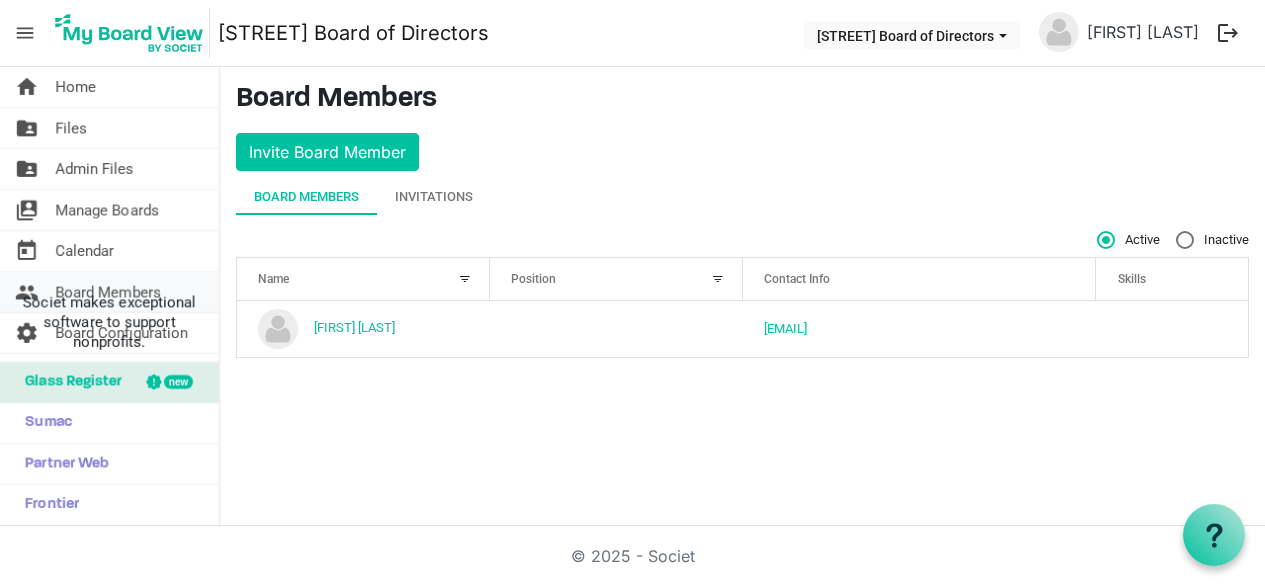 scroll, scrollTop: 0, scrollLeft: 0, axis: both 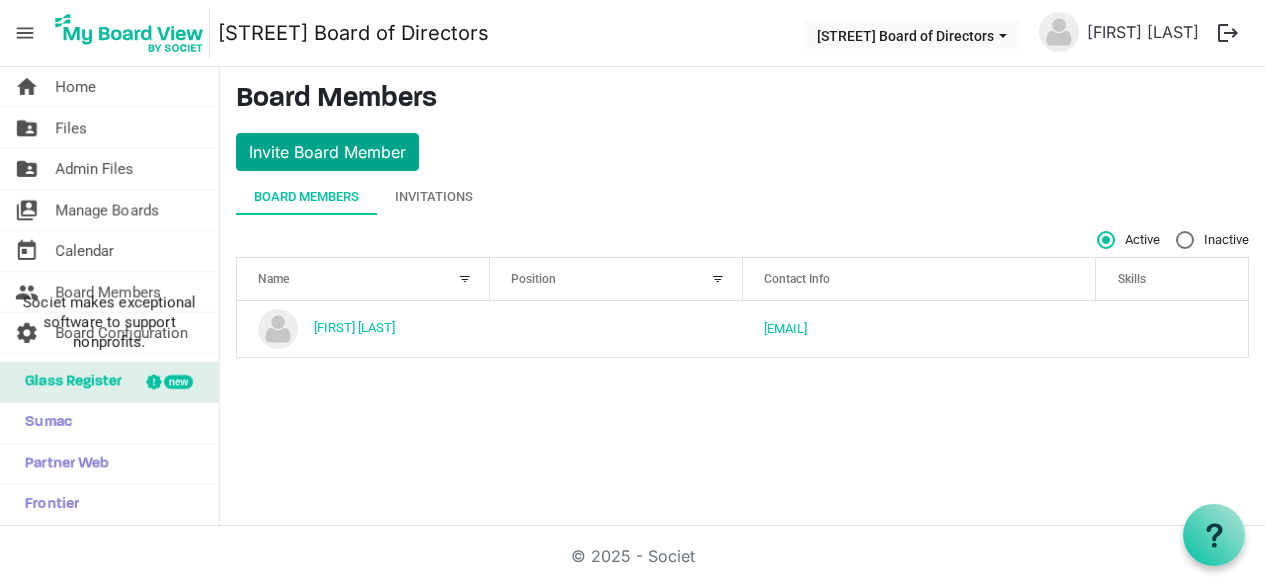 click on "Invite Board Member" at bounding box center [327, 152] 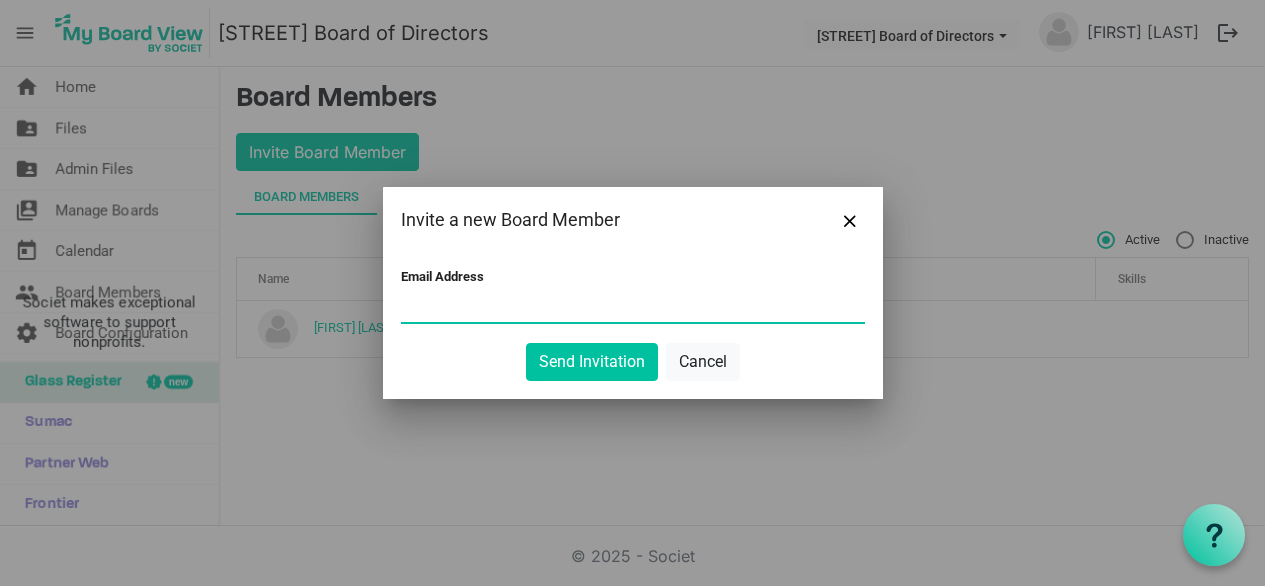 click on "Email Address" at bounding box center [633, 307] 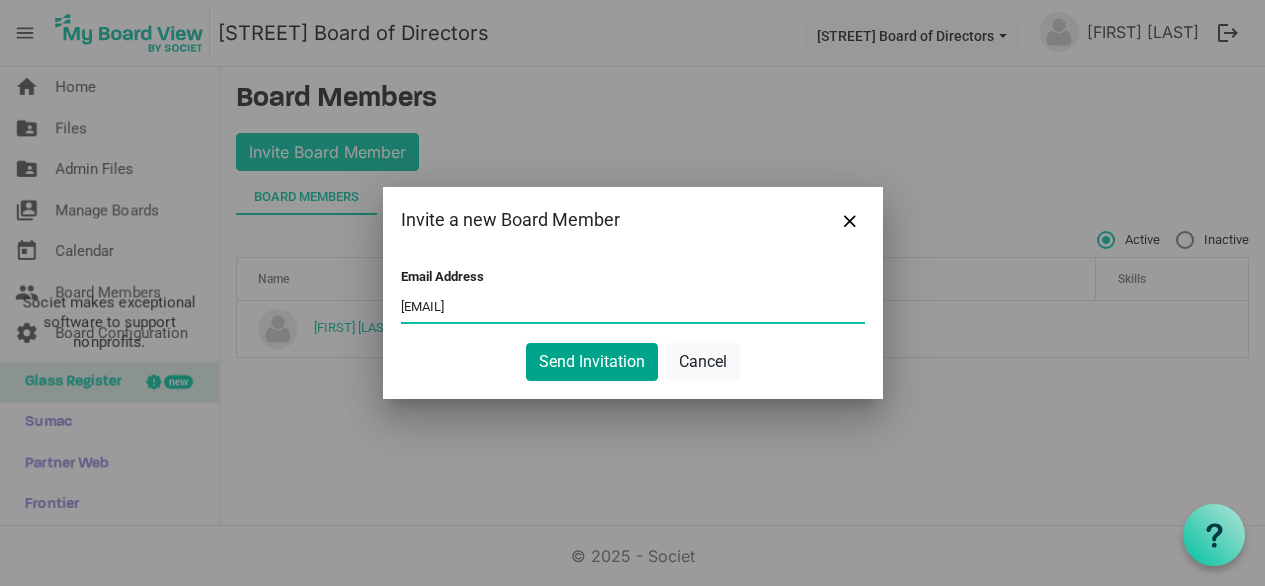 type on "jdcarmichael2@gmail.com" 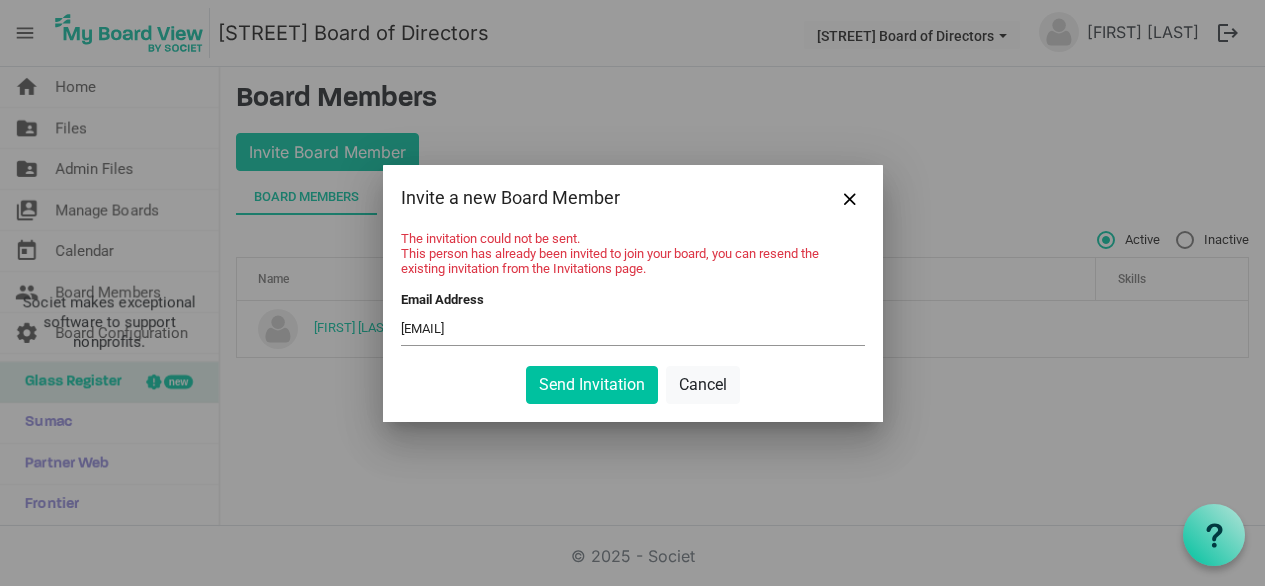 drag, startPoint x: 543, startPoint y: 255, endPoint x: 570, endPoint y: 253, distance: 27.073973 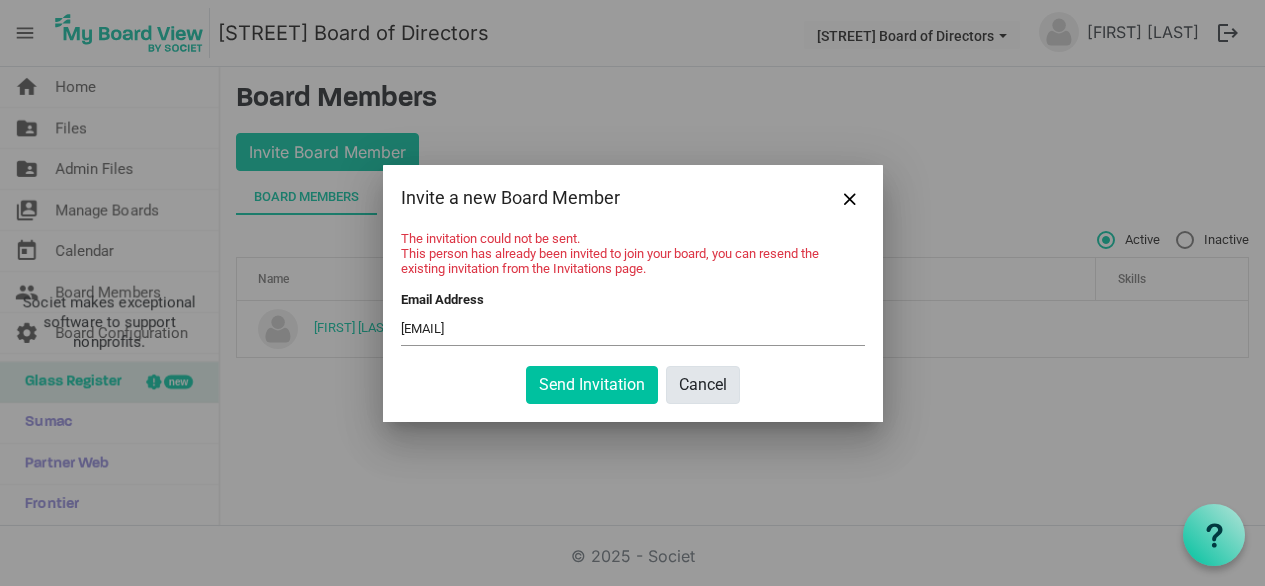 click on "Cancel" at bounding box center [703, 385] 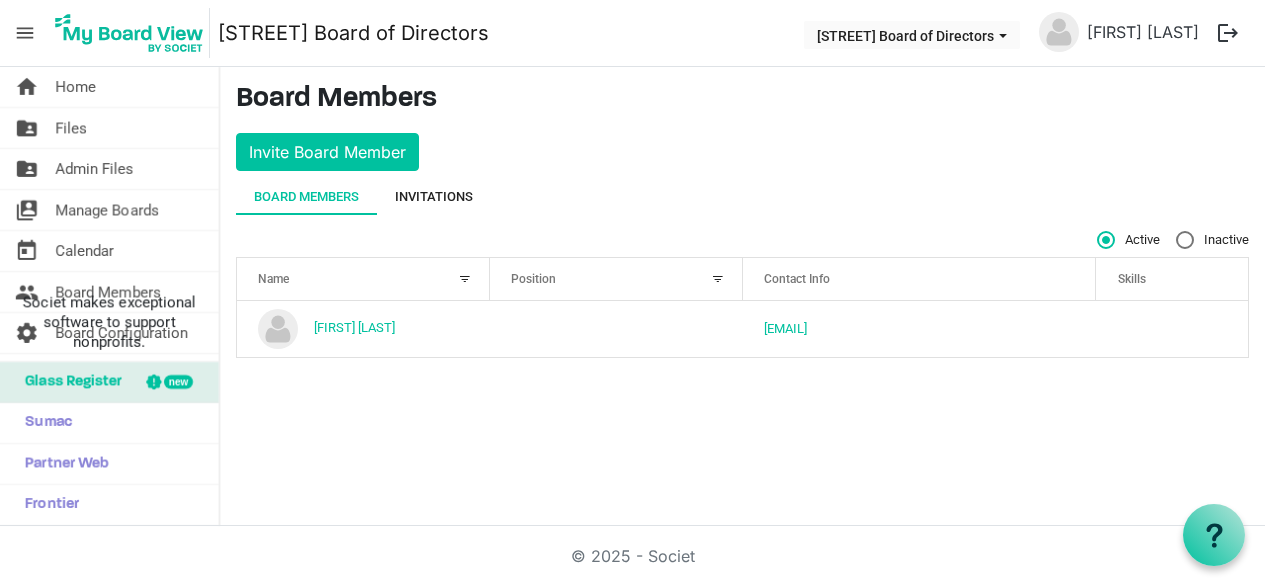 click on "Invitations" at bounding box center [434, 197] 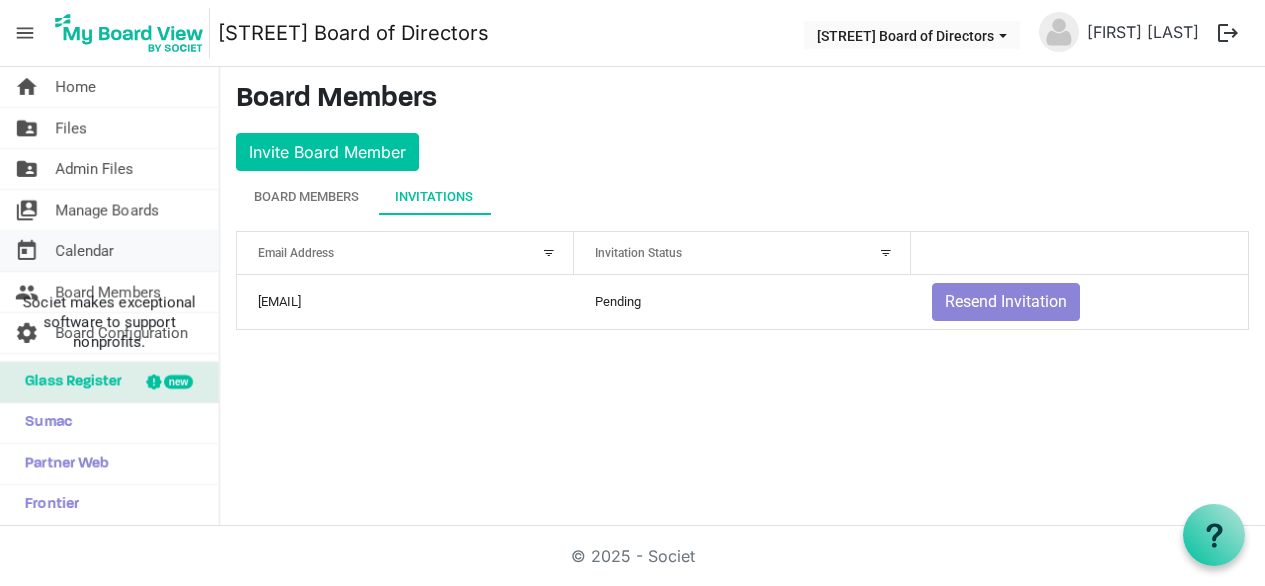 click on "Calendar" at bounding box center [84, 251] 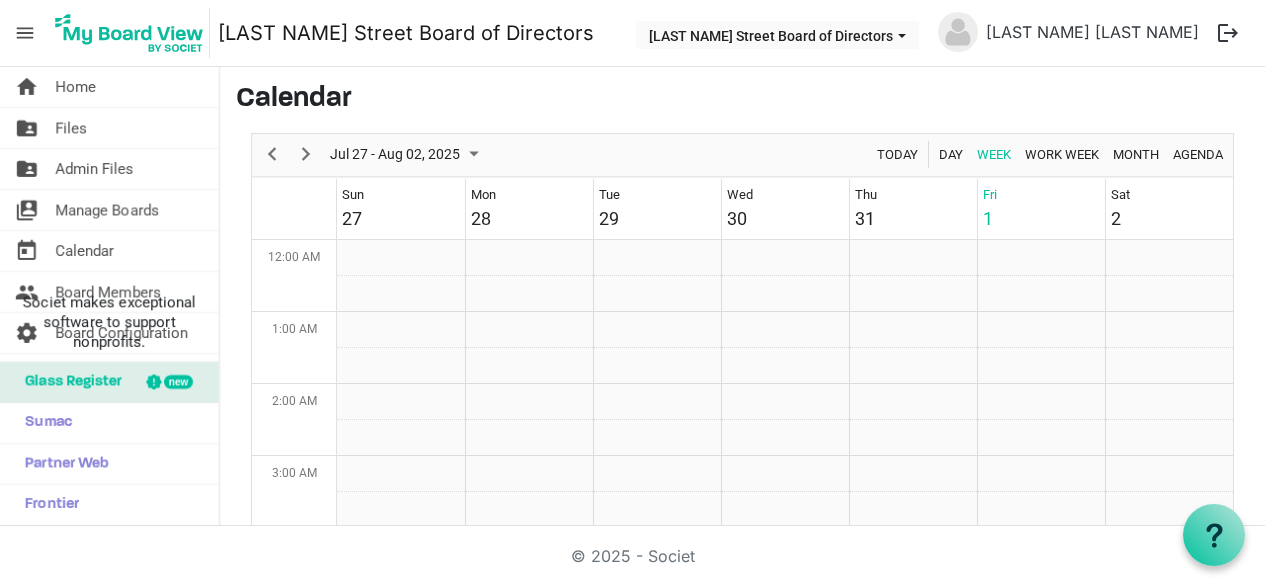 scroll, scrollTop: 0, scrollLeft: 0, axis: both 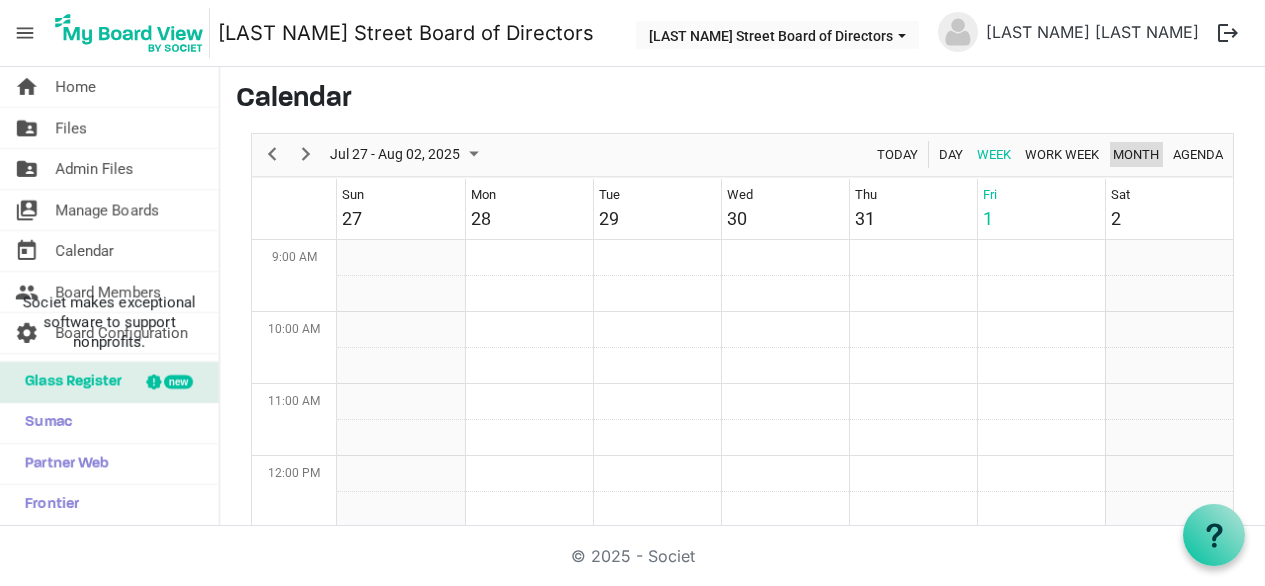 click on "Month" at bounding box center (1136, 154) 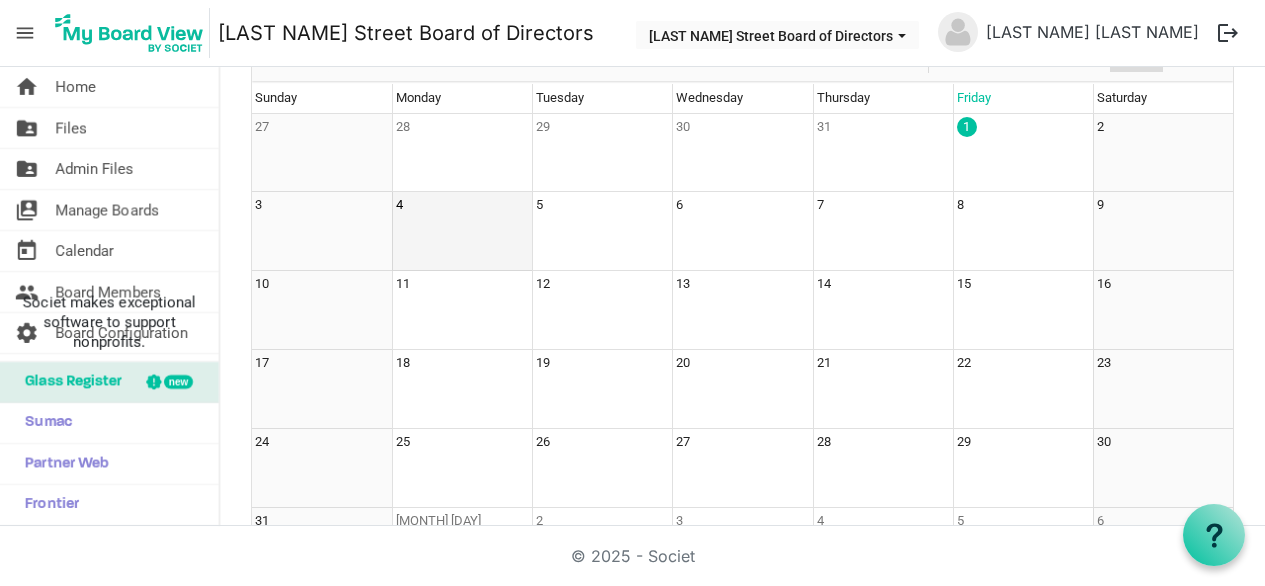scroll, scrollTop: 93, scrollLeft: 0, axis: vertical 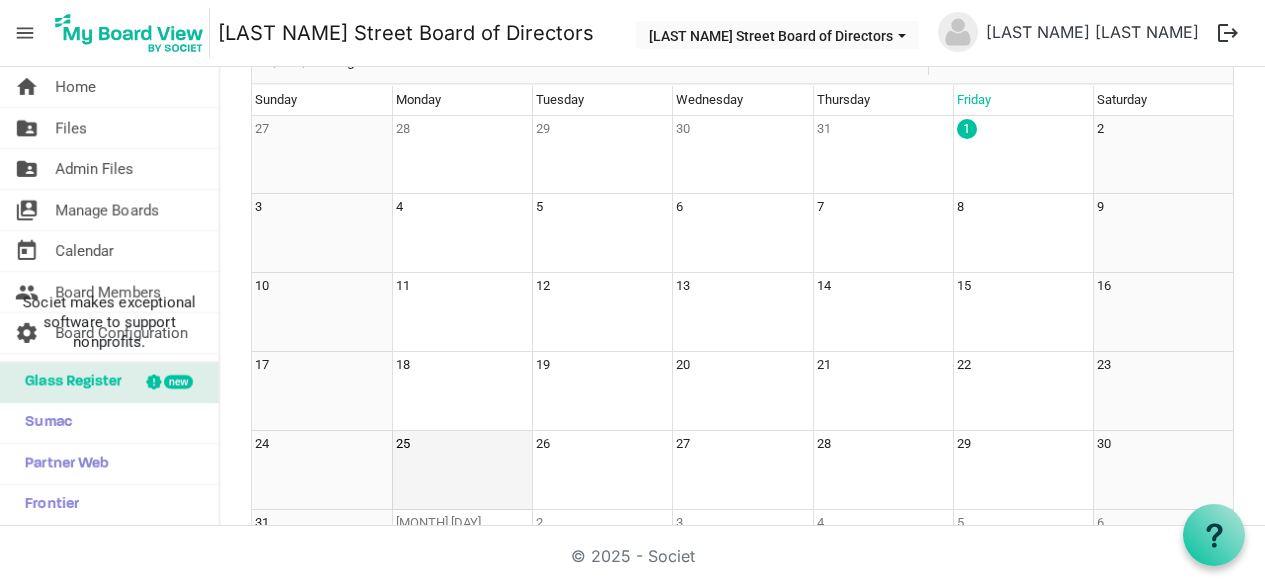 click on "25" at bounding box center [462, 470] 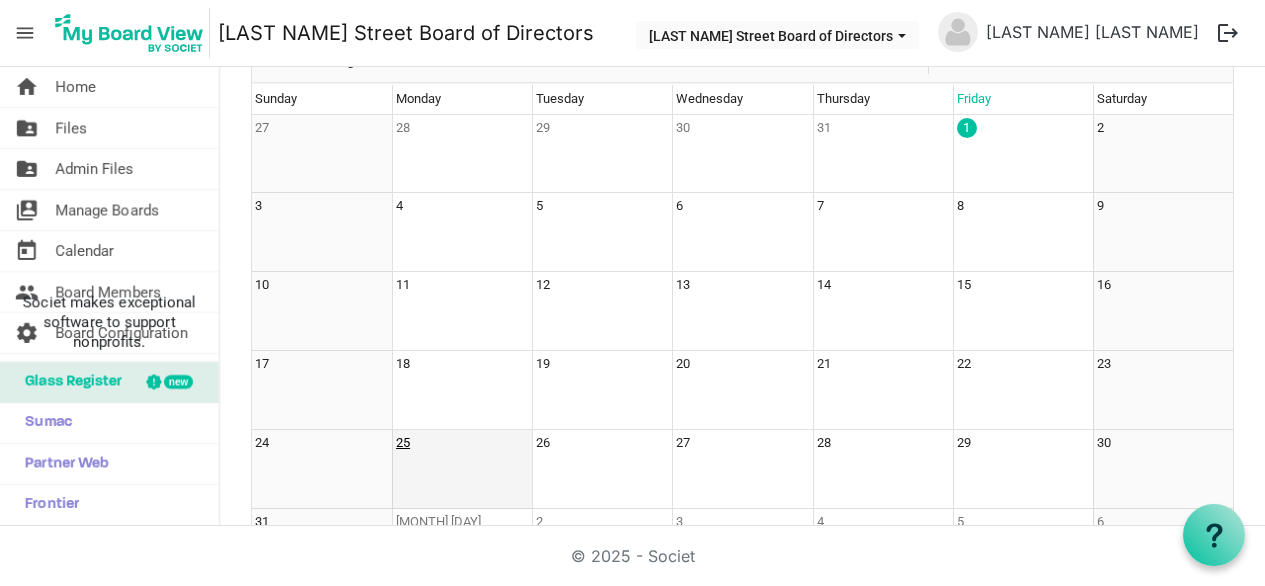 click on "25" at bounding box center [403, 443] 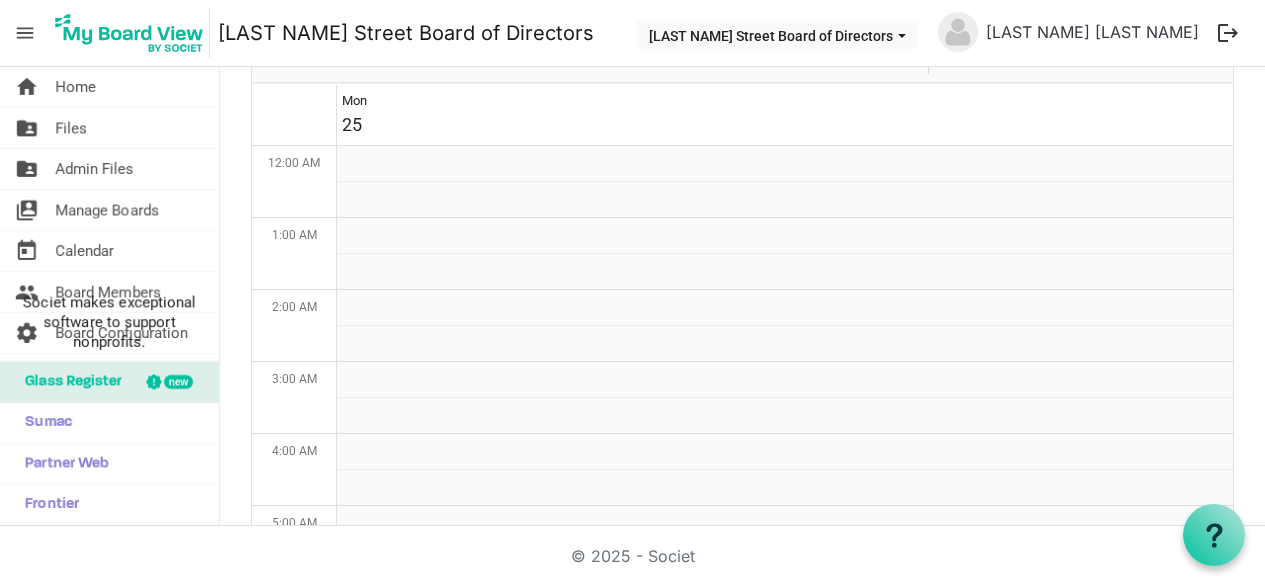 scroll, scrollTop: 648, scrollLeft: 0, axis: vertical 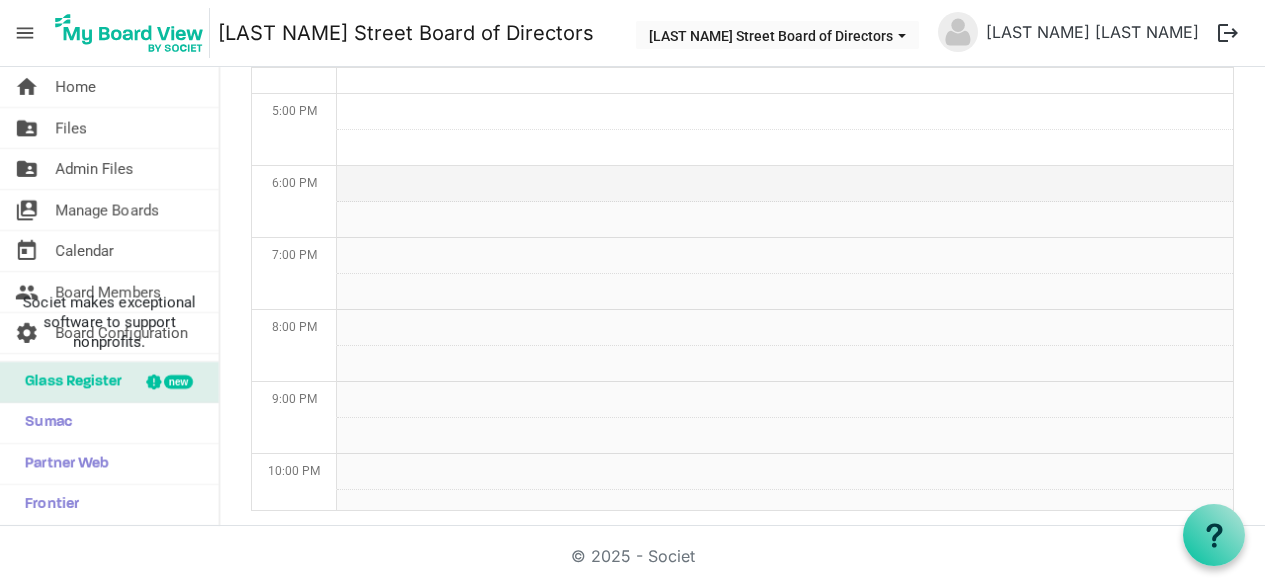 click at bounding box center (785, 184) 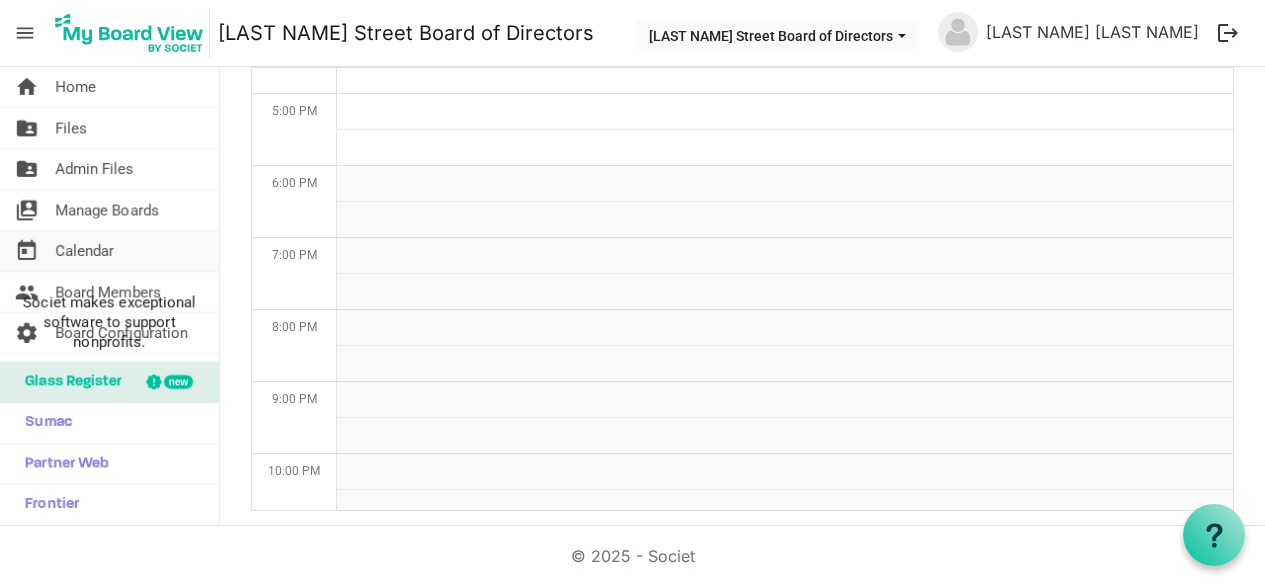 click on "Calendar" at bounding box center (84, 251) 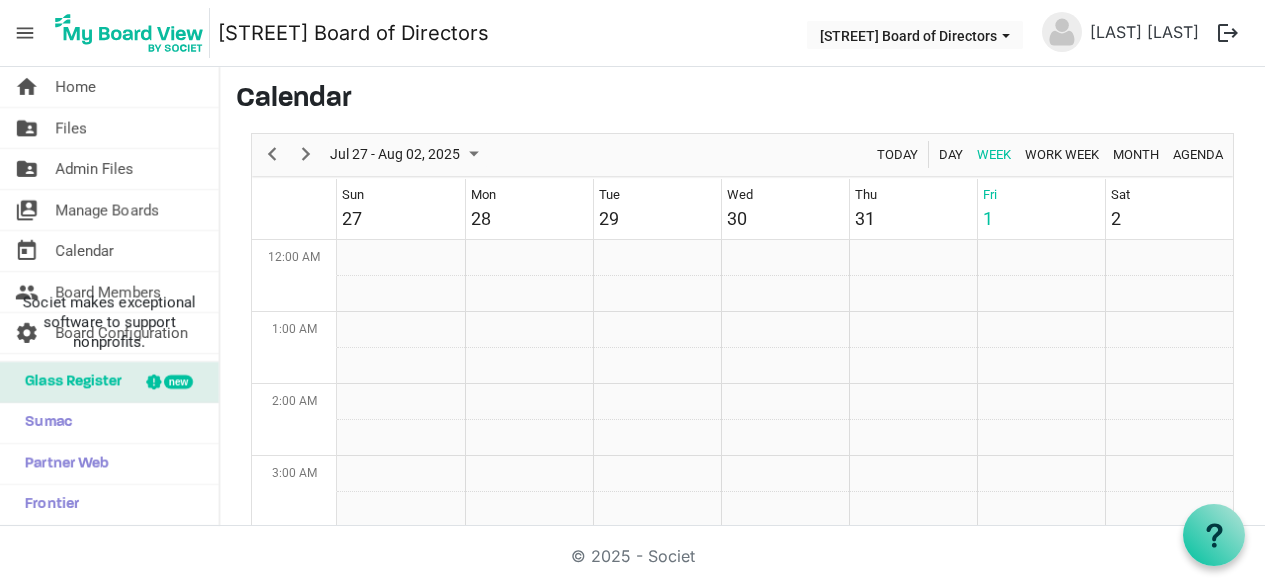 scroll, scrollTop: 0, scrollLeft: 0, axis: both 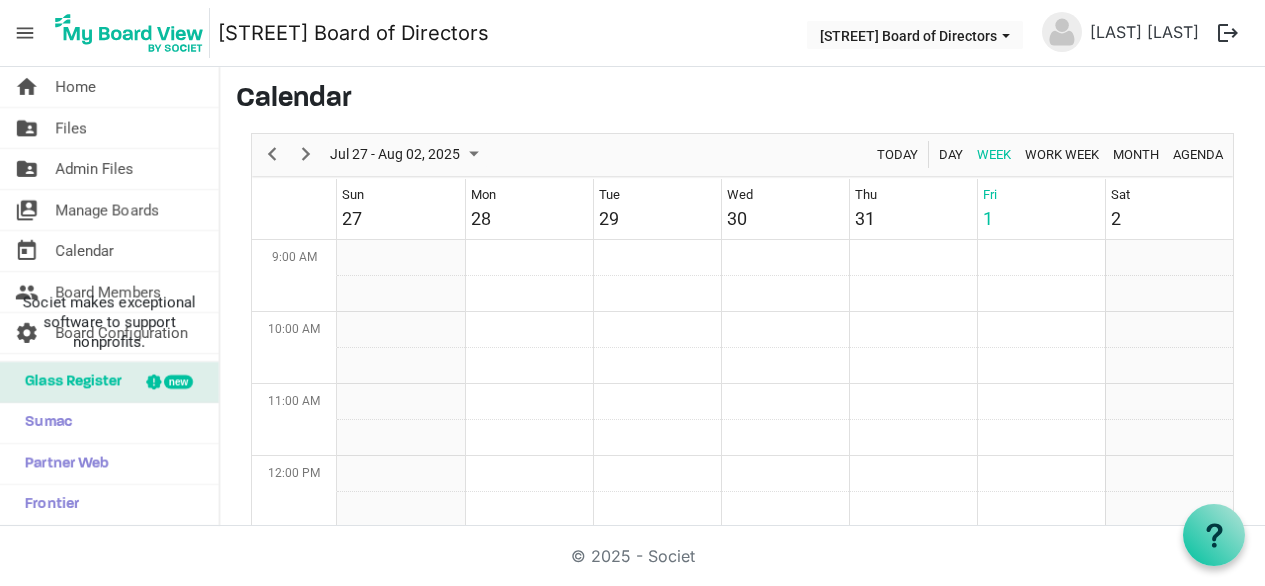 click on "Calendar" at bounding box center [742, 100] 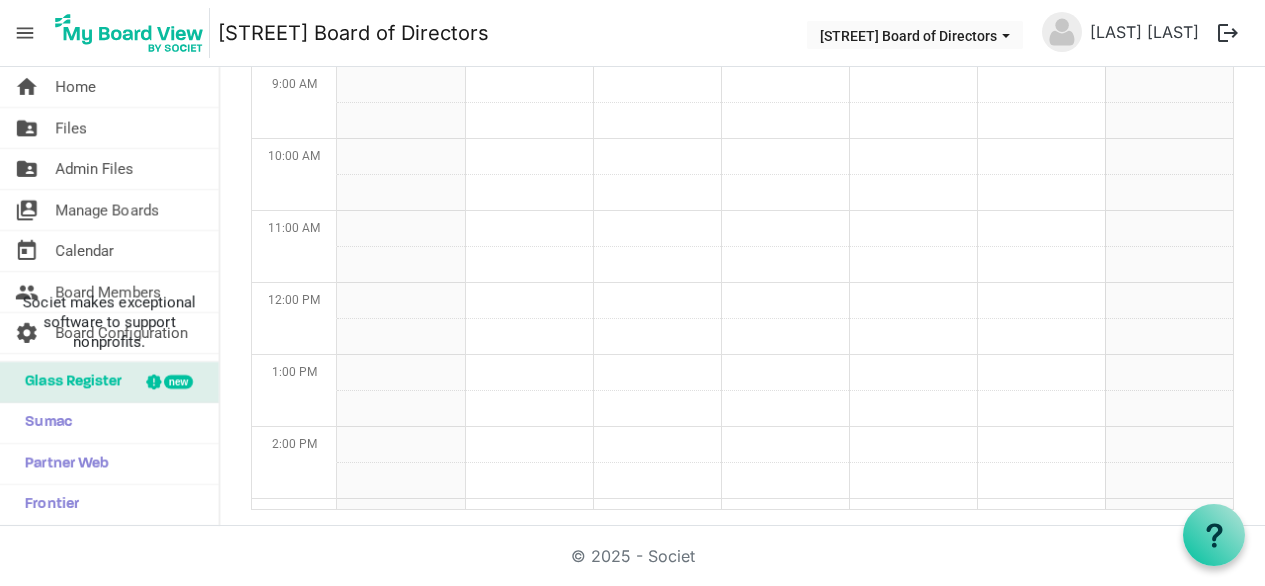 scroll, scrollTop: 176, scrollLeft: 0, axis: vertical 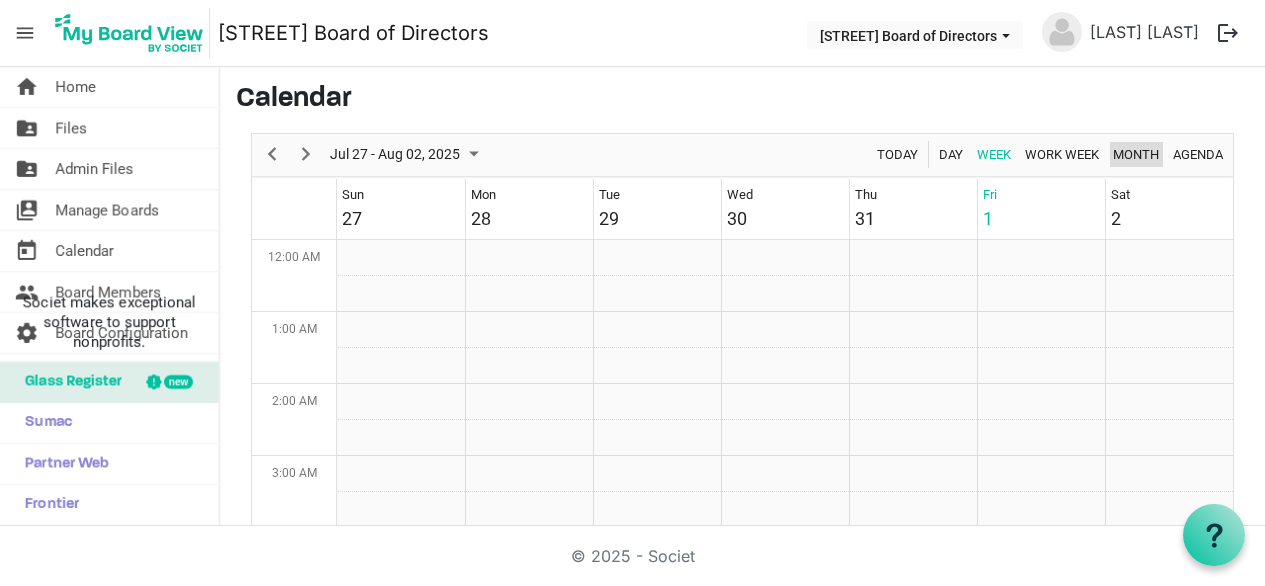 click on "Month" at bounding box center (1136, 154) 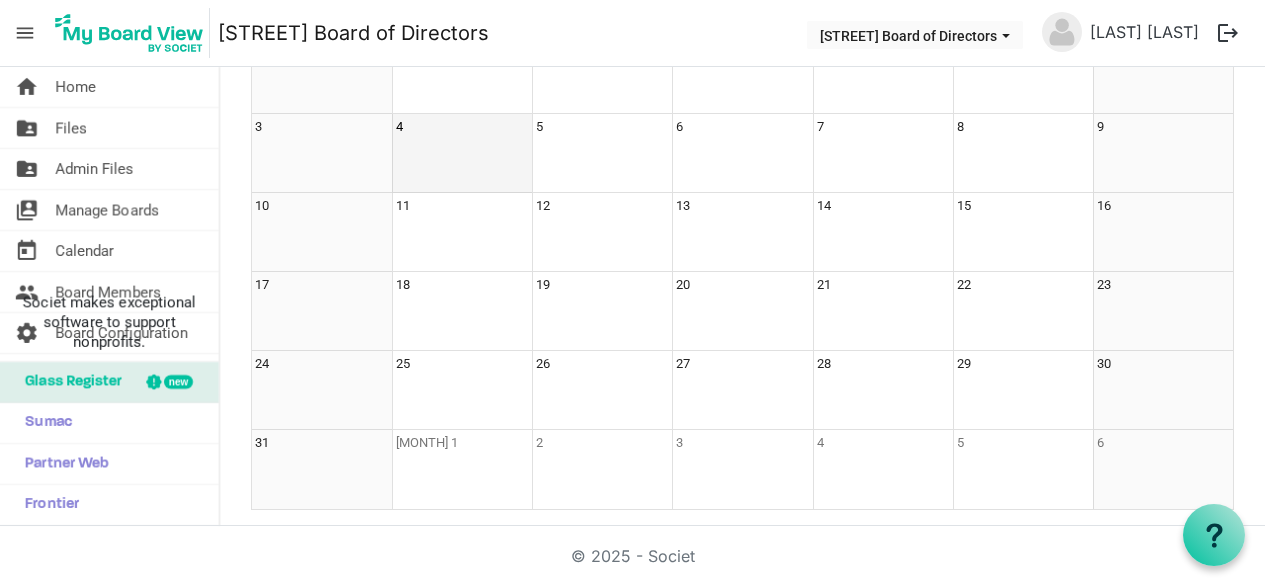 scroll, scrollTop: 172, scrollLeft: 0, axis: vertical 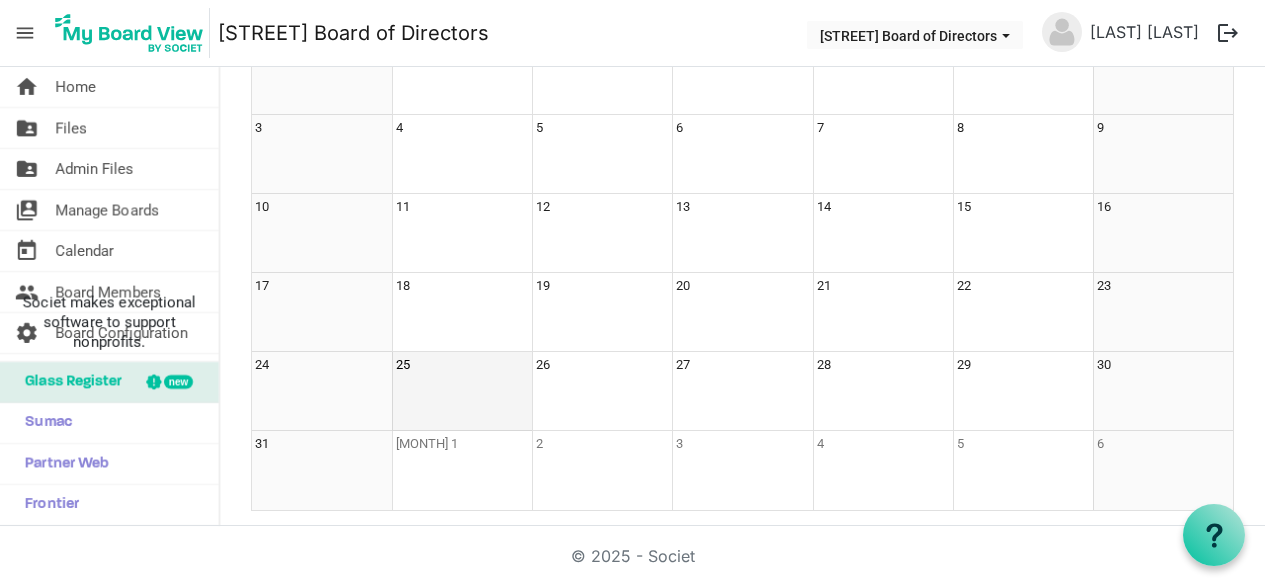 click on "25" at bounding box center (462, 391) 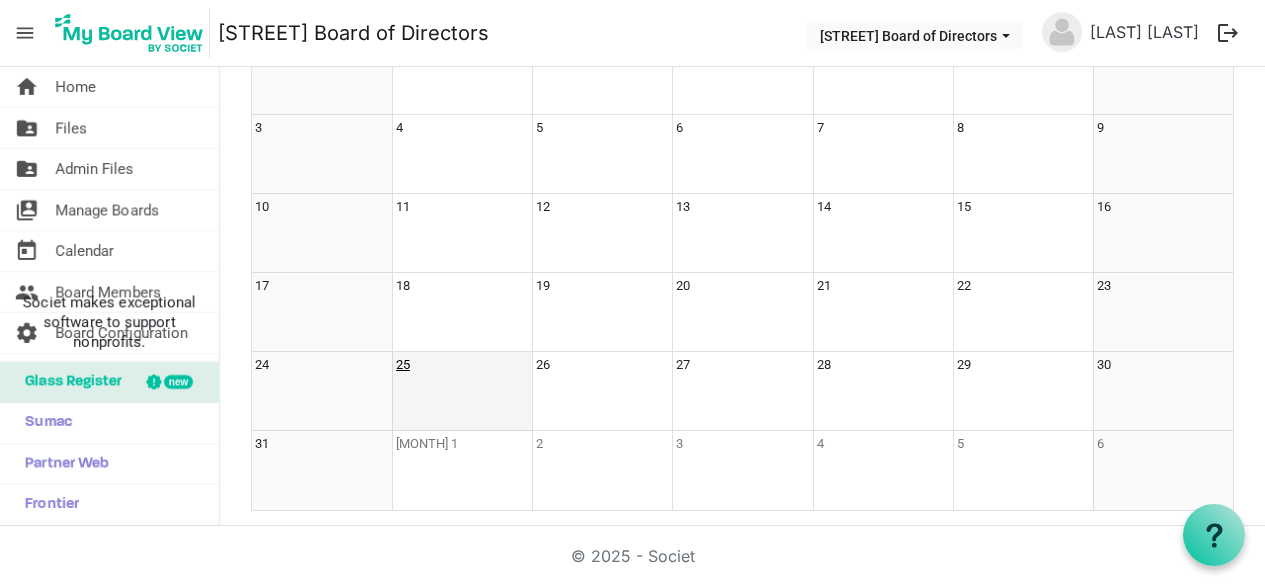 click on "25" at bounding box center [403, 365] 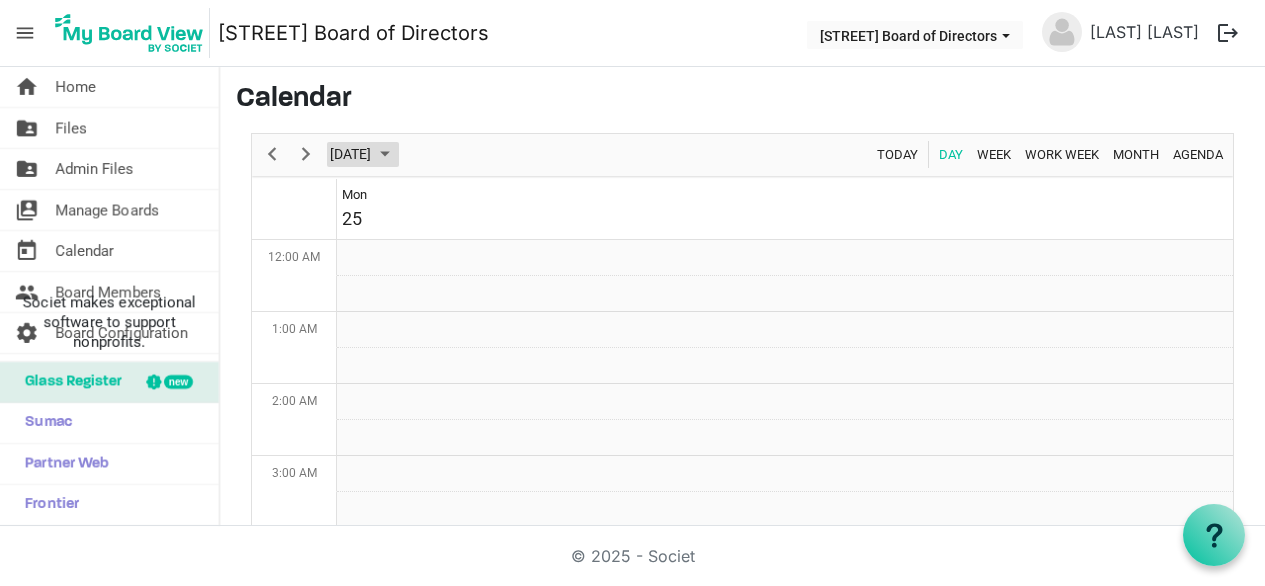 click at bounding box center (385, 154) 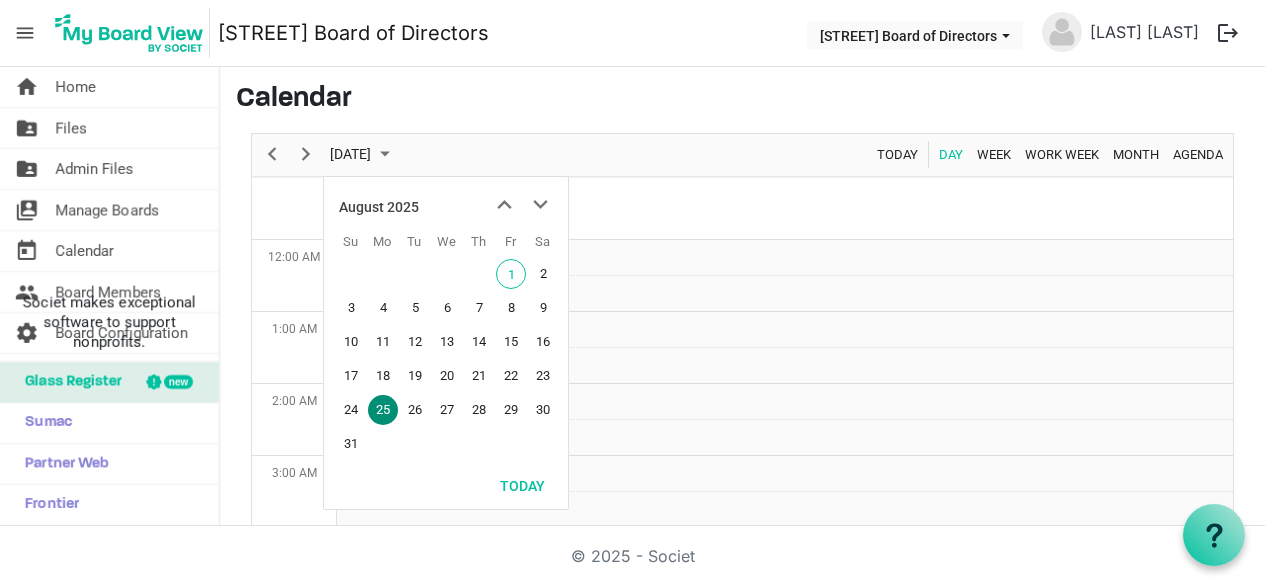drag, startPoint x: 490, startPoint y: 84, endPoint x: 228, endPoint y: 133, distance: 266.5427 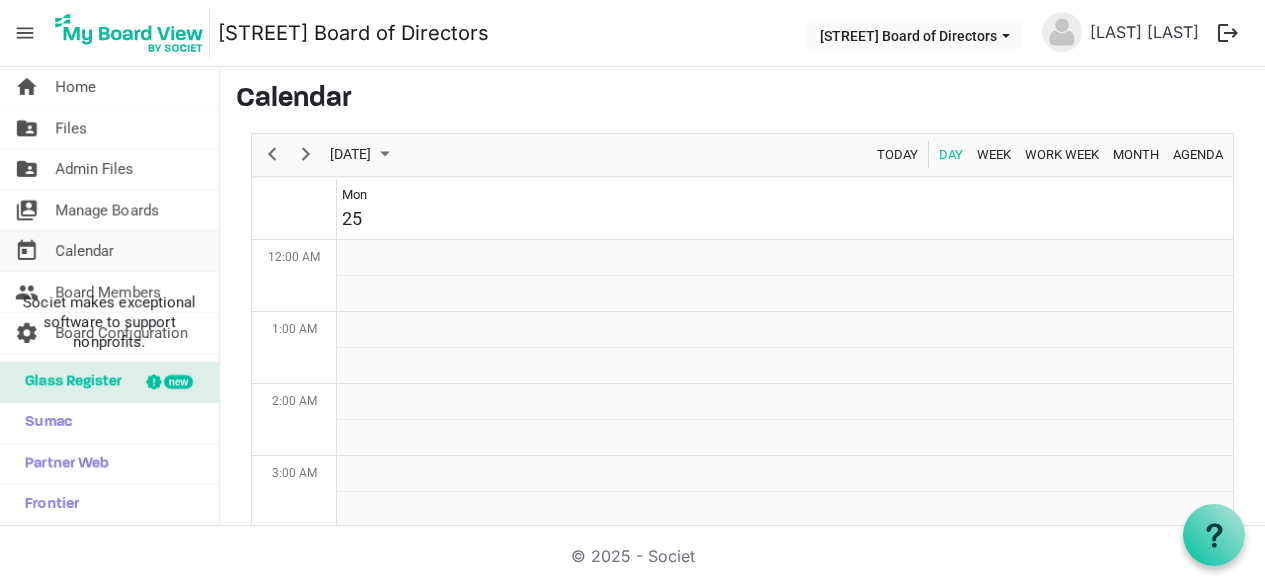 click on "Calendar" at bounding box center (84, 251) 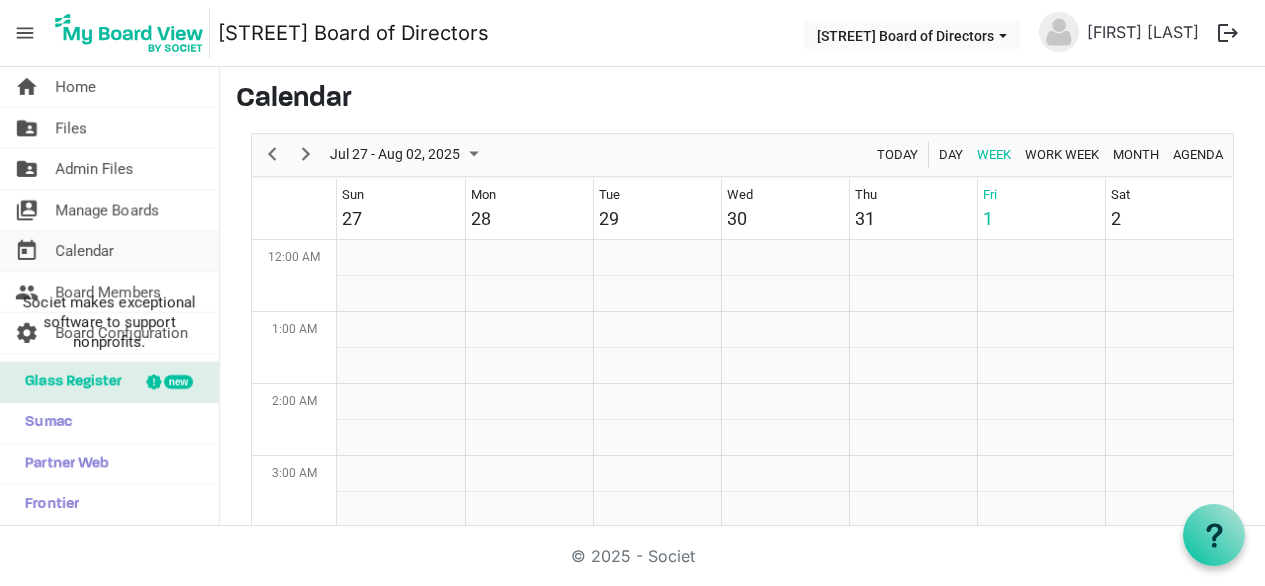 scroll, scrollTop: 0, scrollLeft: 0, axis: both 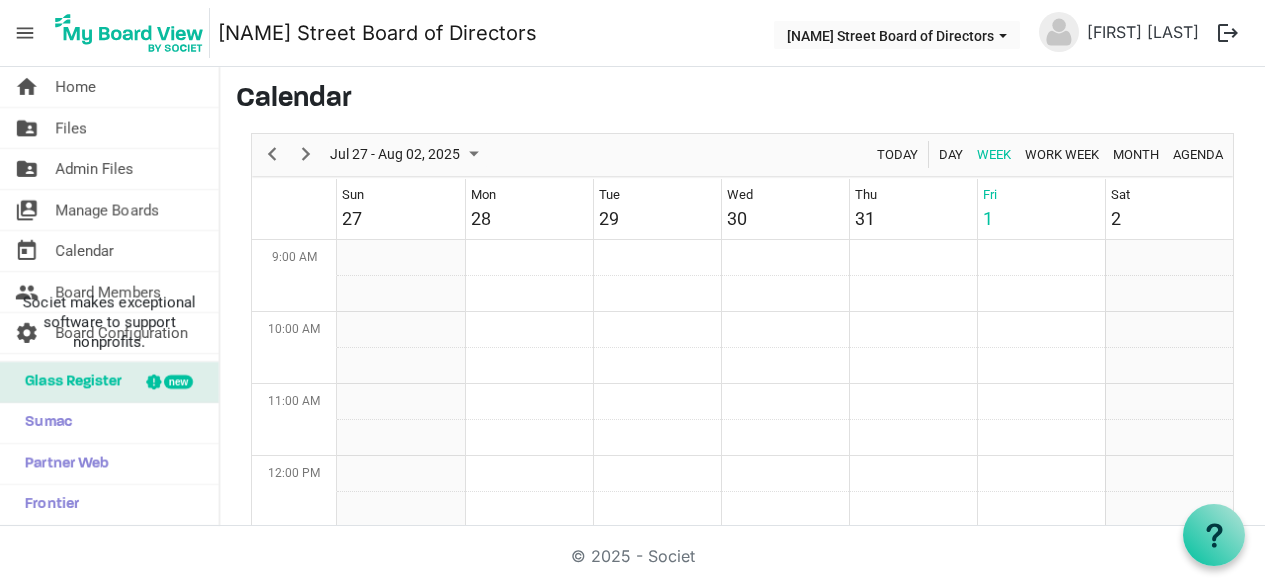 click on "Calendar" at bounding box center [84, 251] 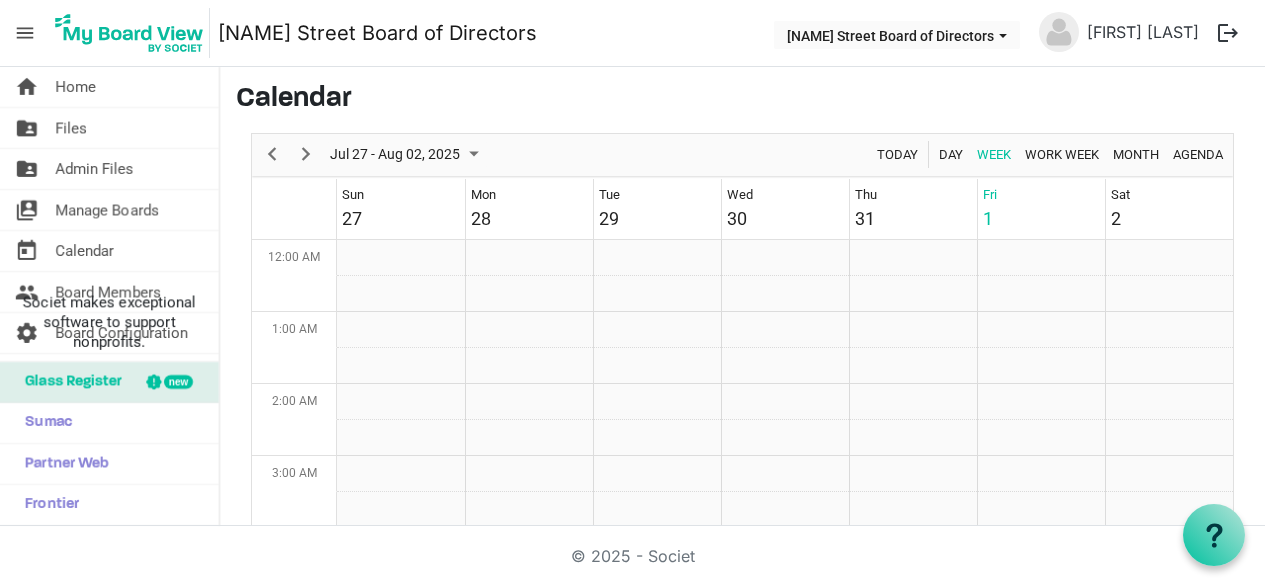 scroll, scrollTop: 0, scrollLeft: 0, axis: both 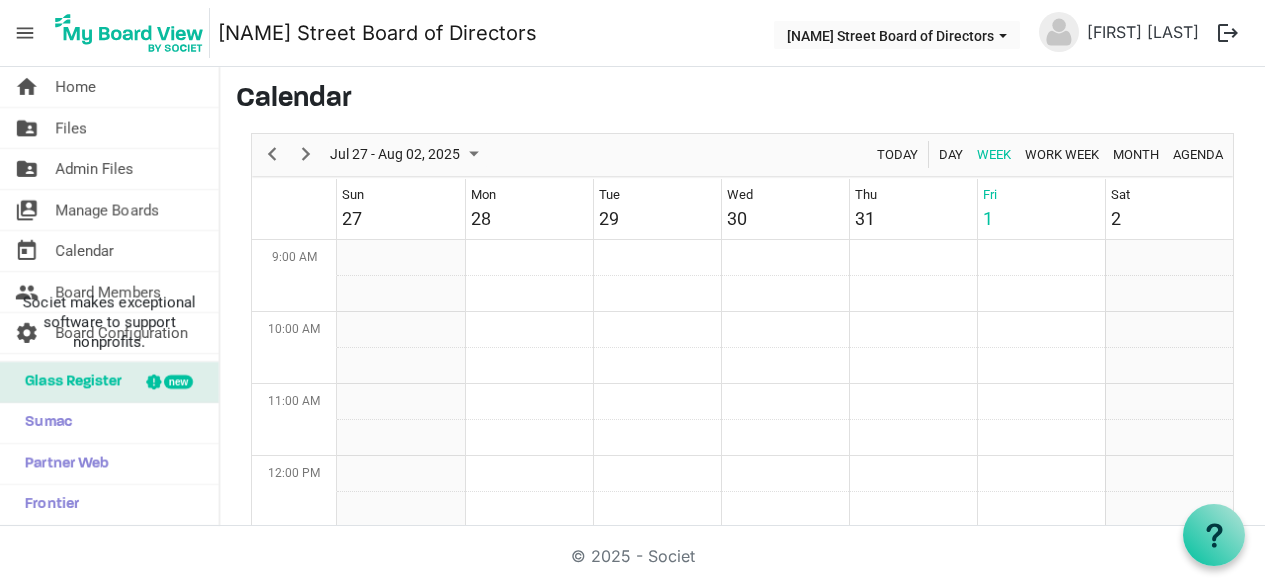 click on "menu" at bounding box center (25, 33) 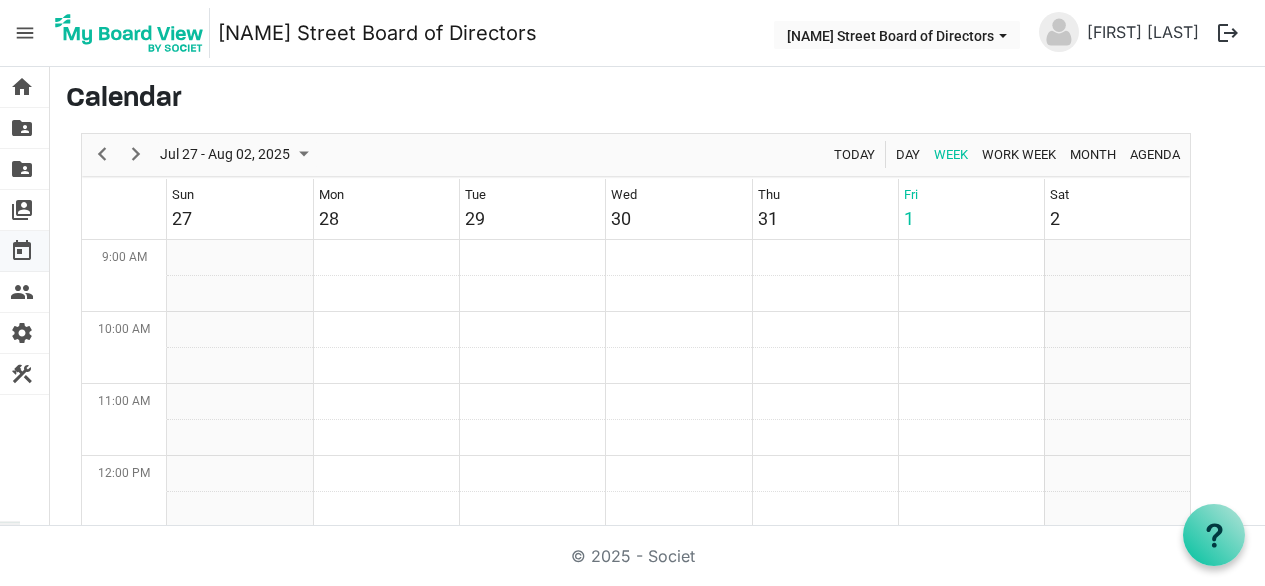 click on "today" at bounding box center [22, 251] 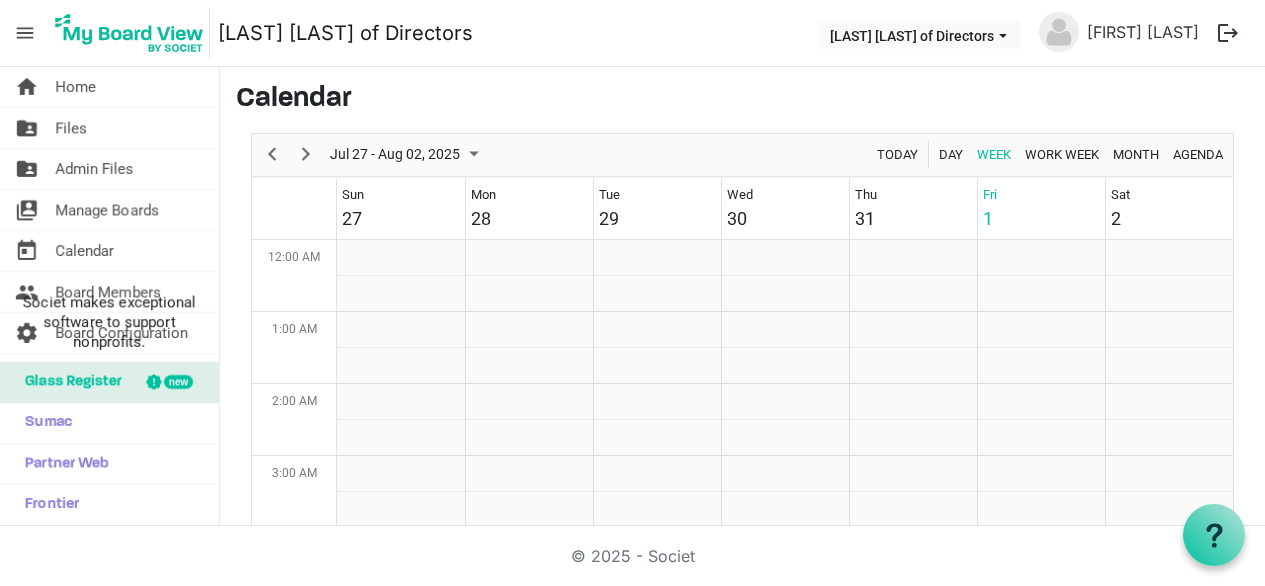 scroll, scrollTop: 0, scrollLeft: 0, axis: both 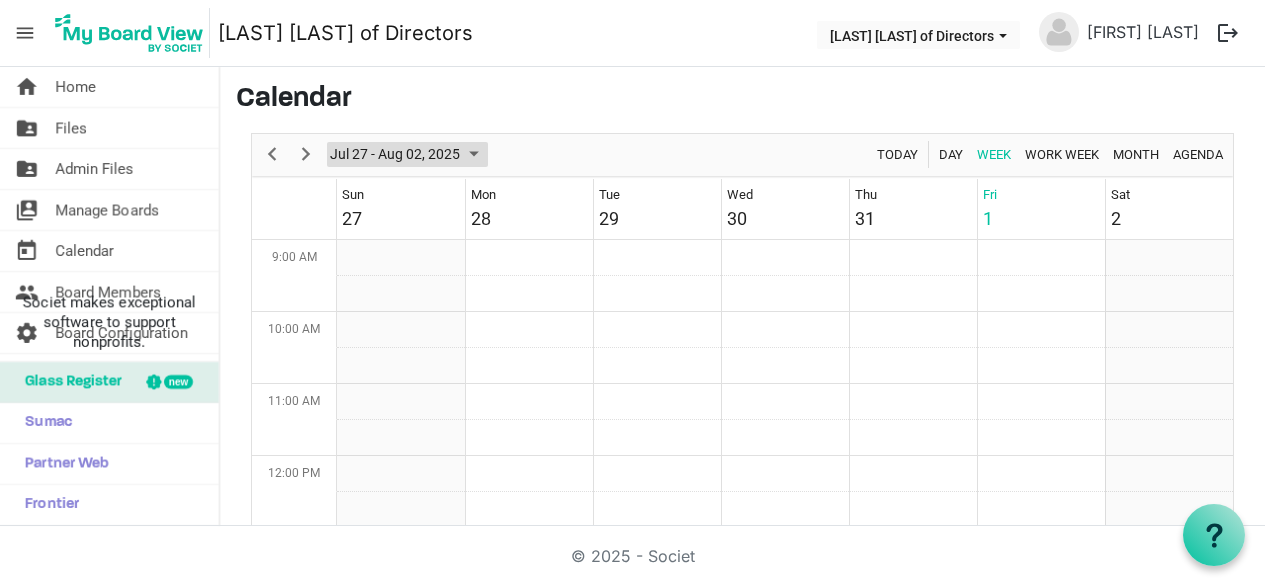 click at bounding box center (474, 154) 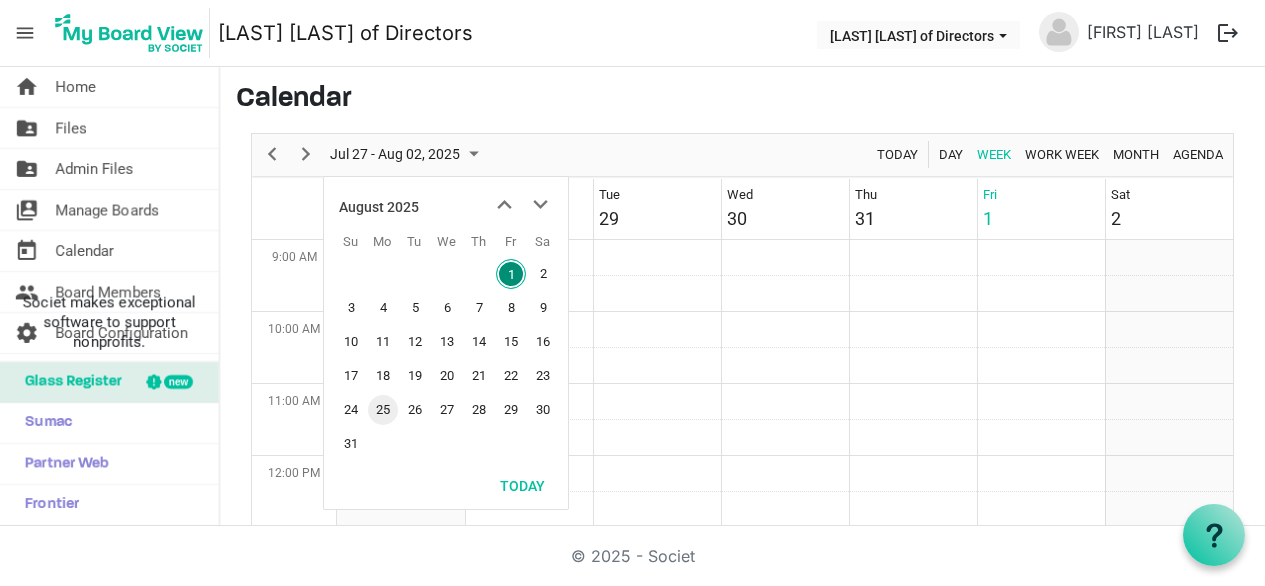 click on "25" at bounding box center [383, 410] 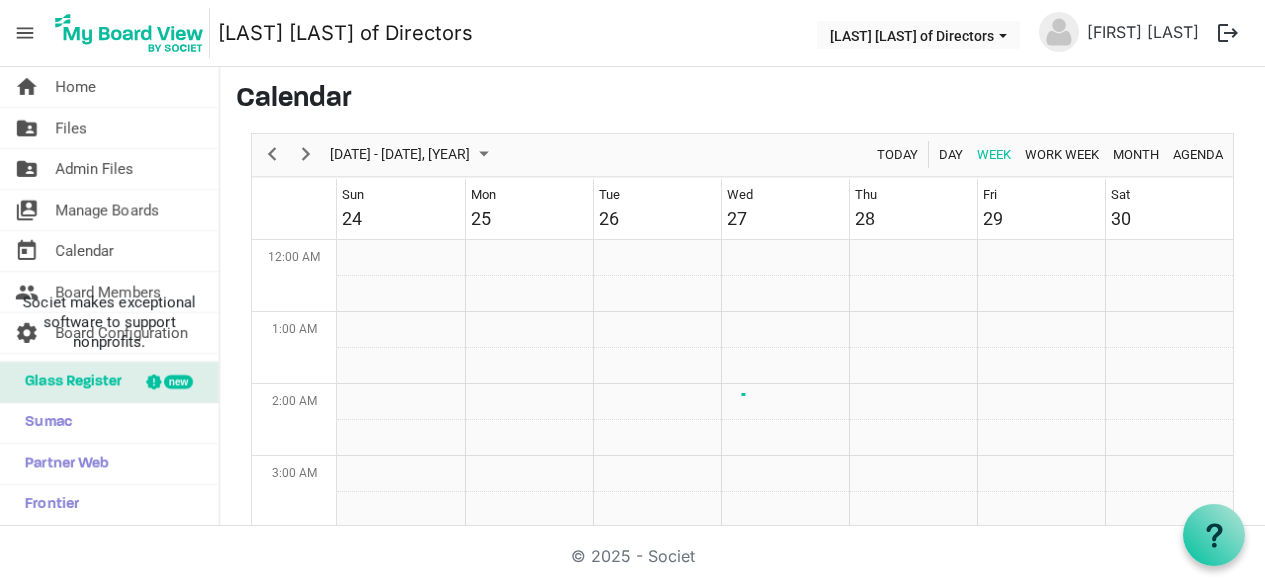 scroll, scrollTop: 648, scrollLeft: 0, axis: vertical 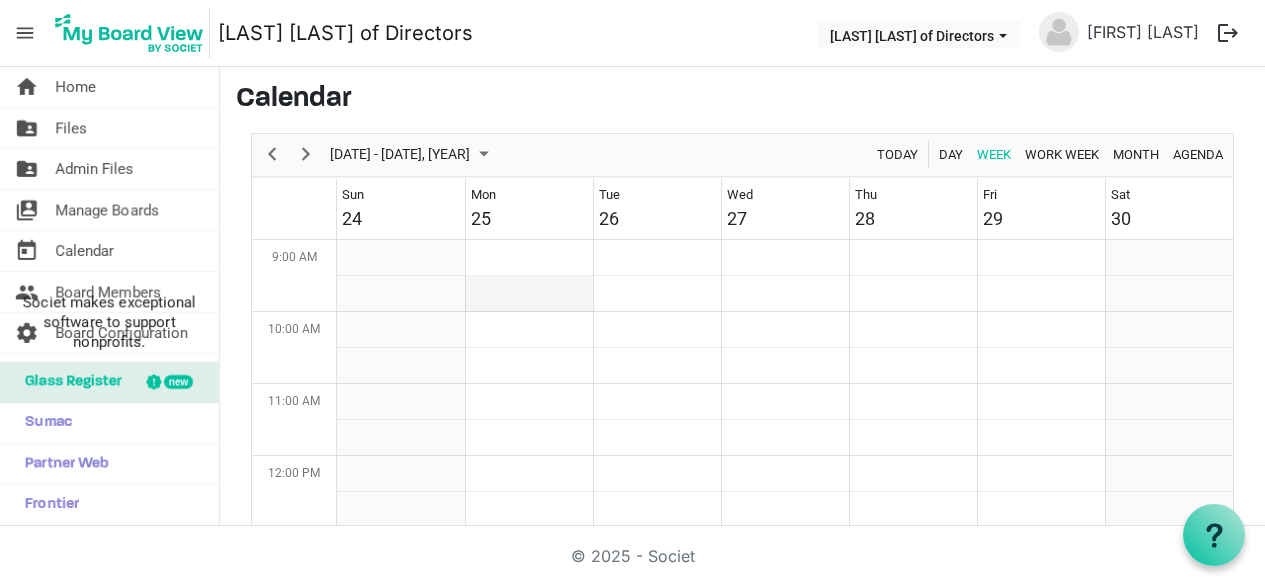 click at bounding box center [529, 294] 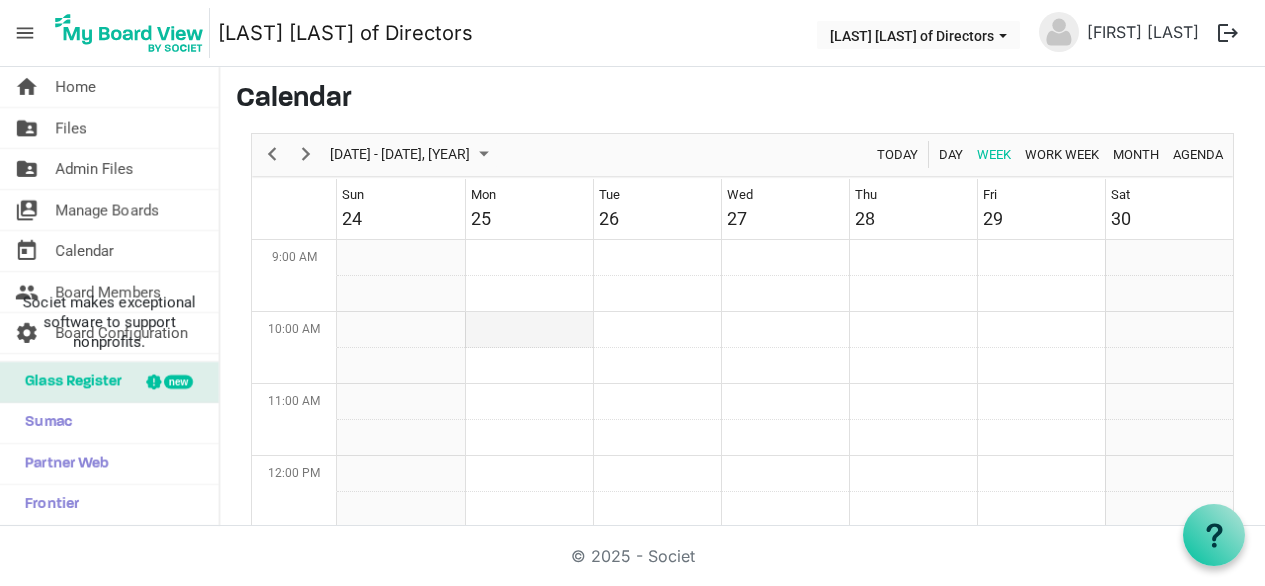 click at bounding box center [529, 330] 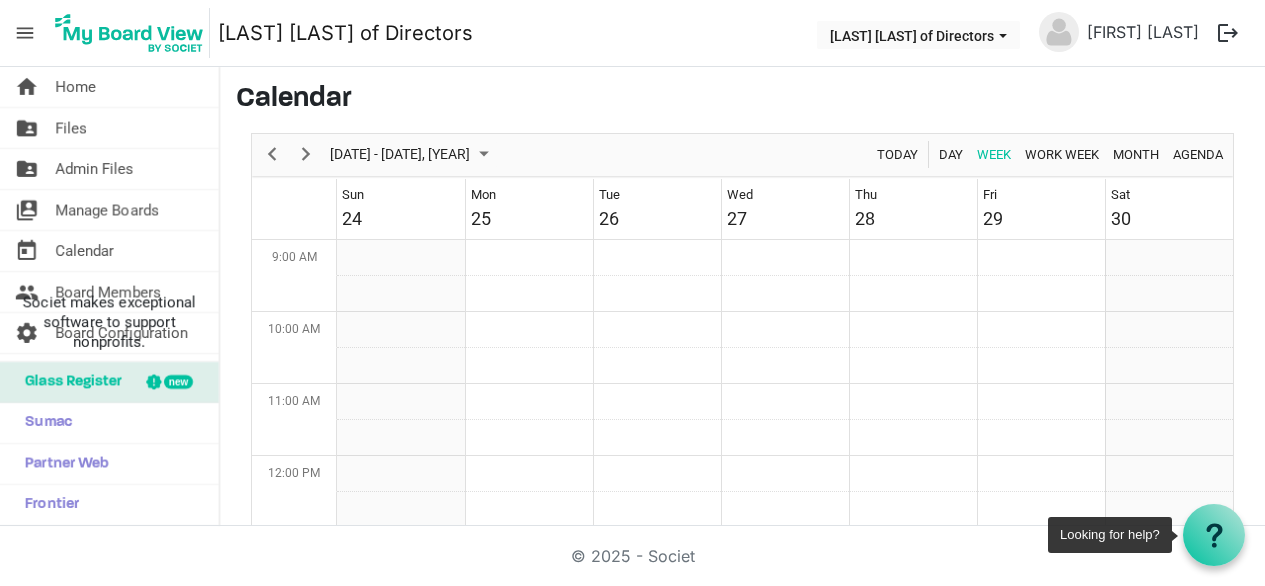 click at bounding box center (1214, 535) 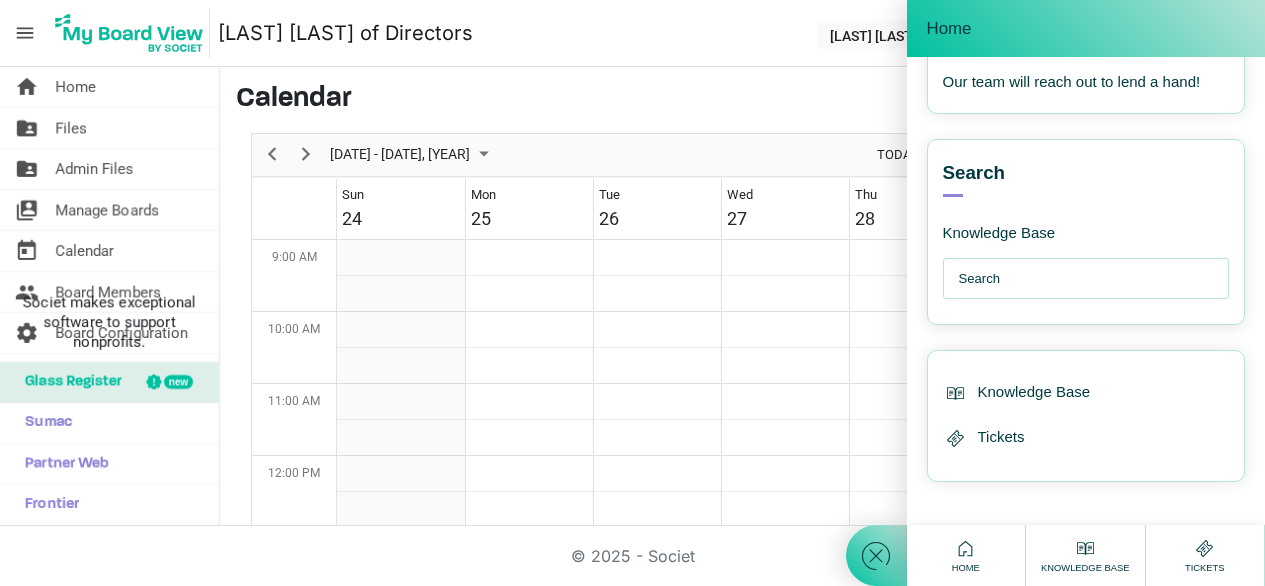 scroll, scrollTop: 415, scrollLeft: 0, axis: vertical 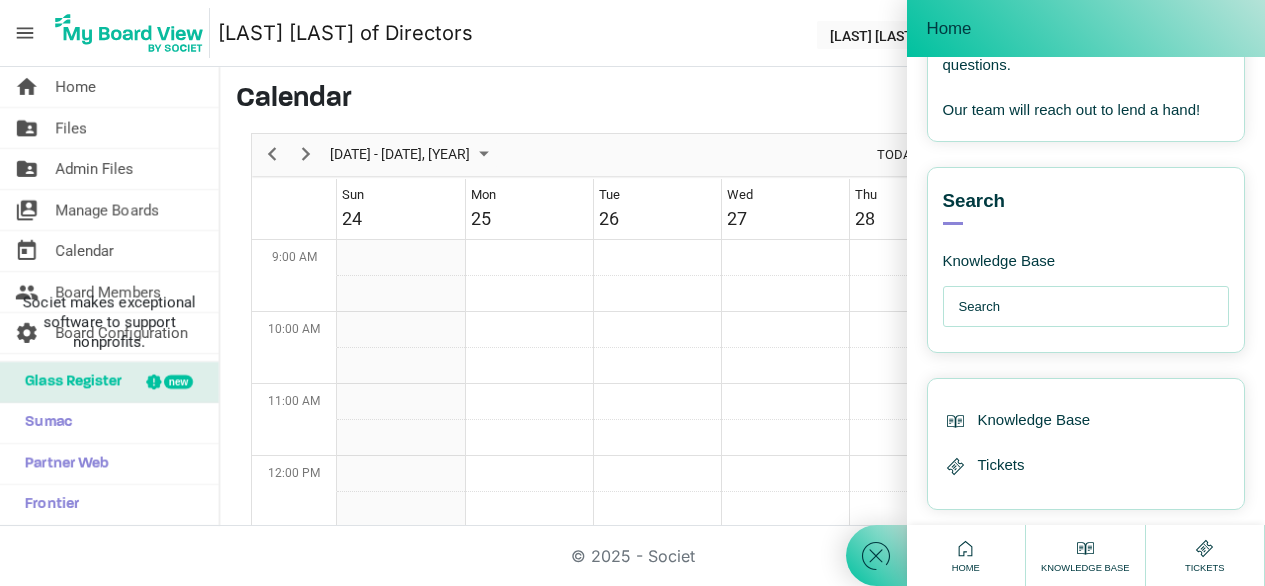 click at bounding box center [1091, 307] 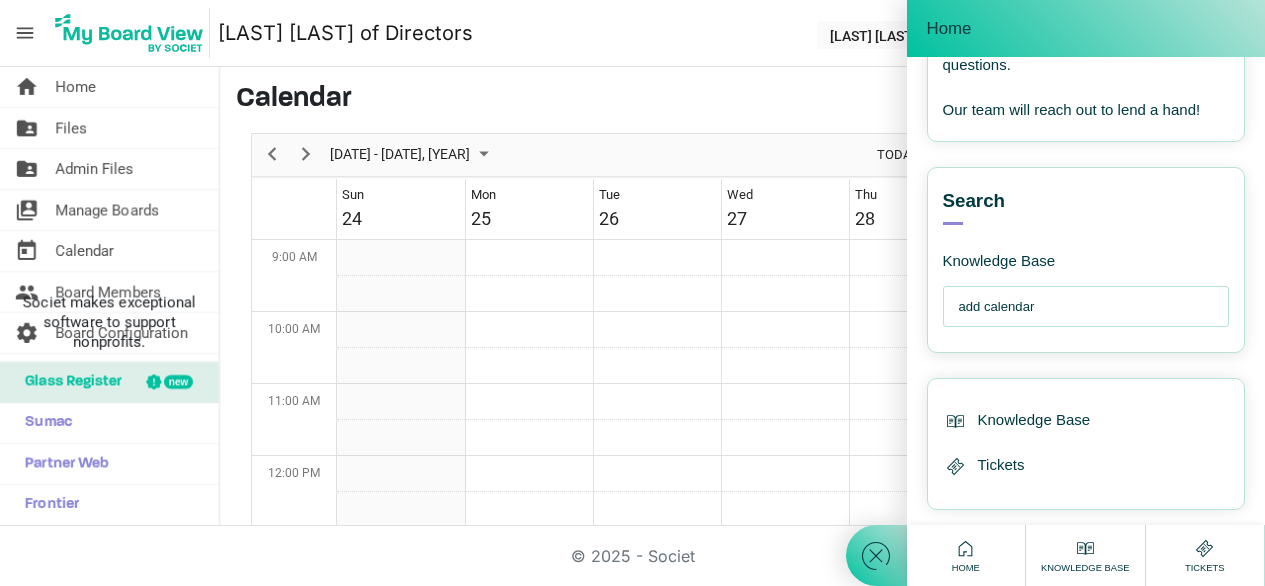 type on "add calendar" 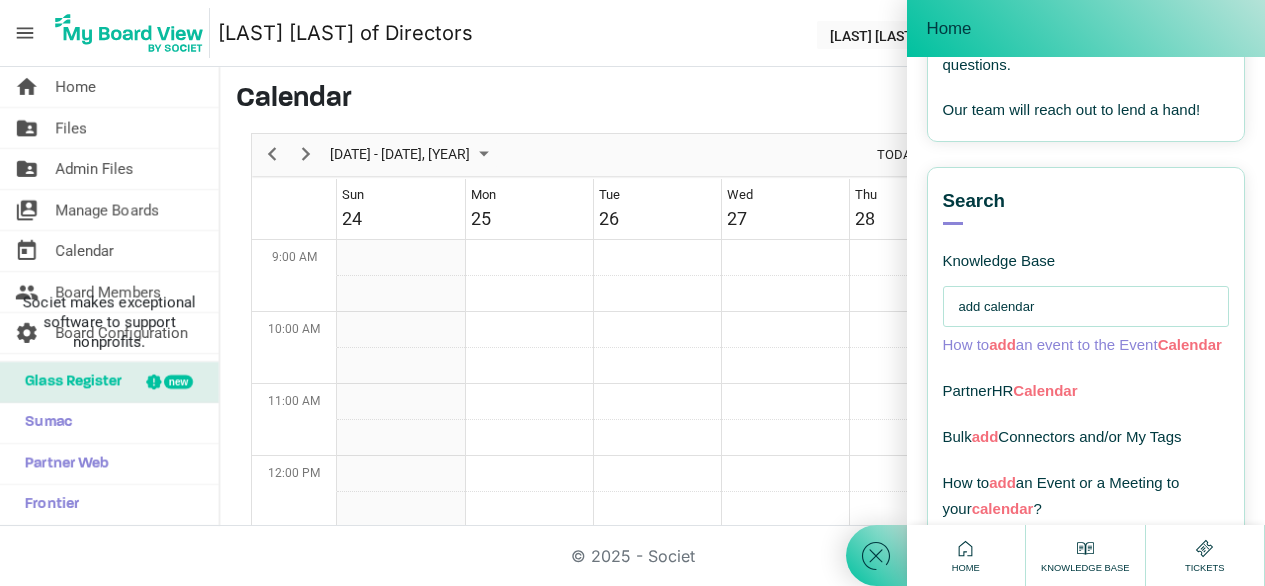 click on "Calendar" at bounding box center [1190, 344] 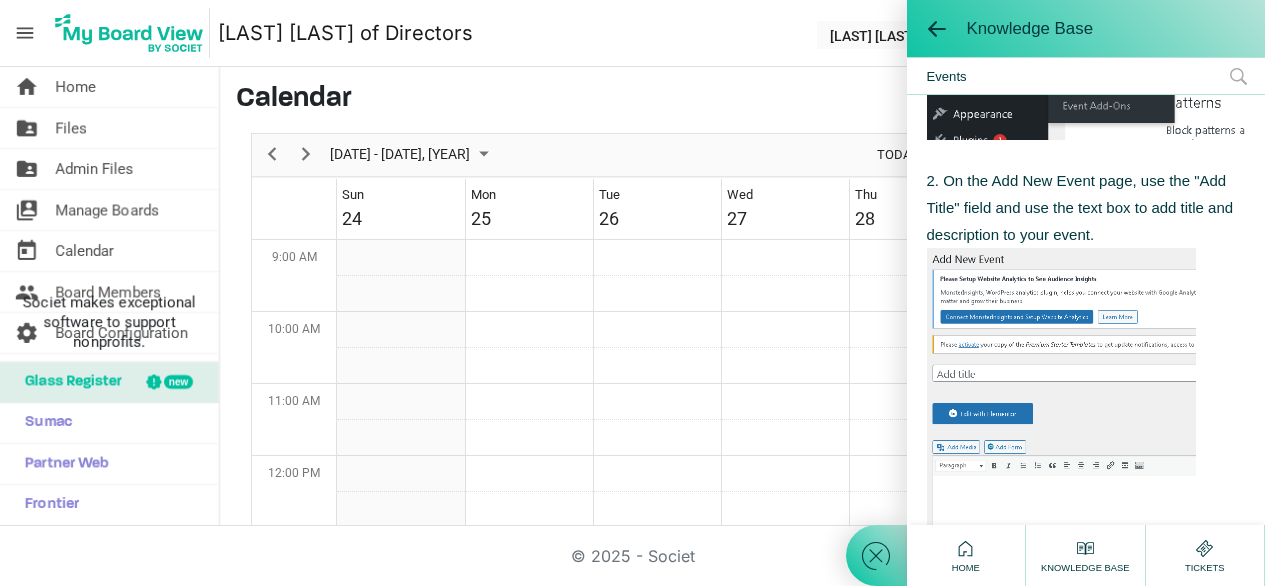 scroll, scrollTop: 566, scrollLeft: 0, axis: vertical 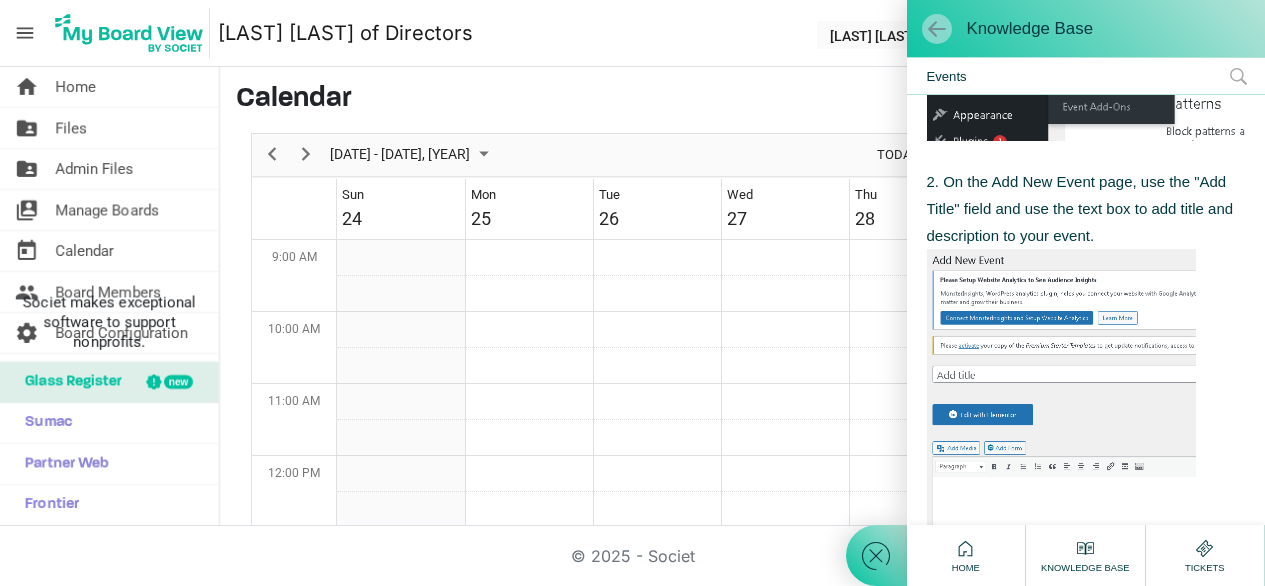 click at bounding box center [937, 29] 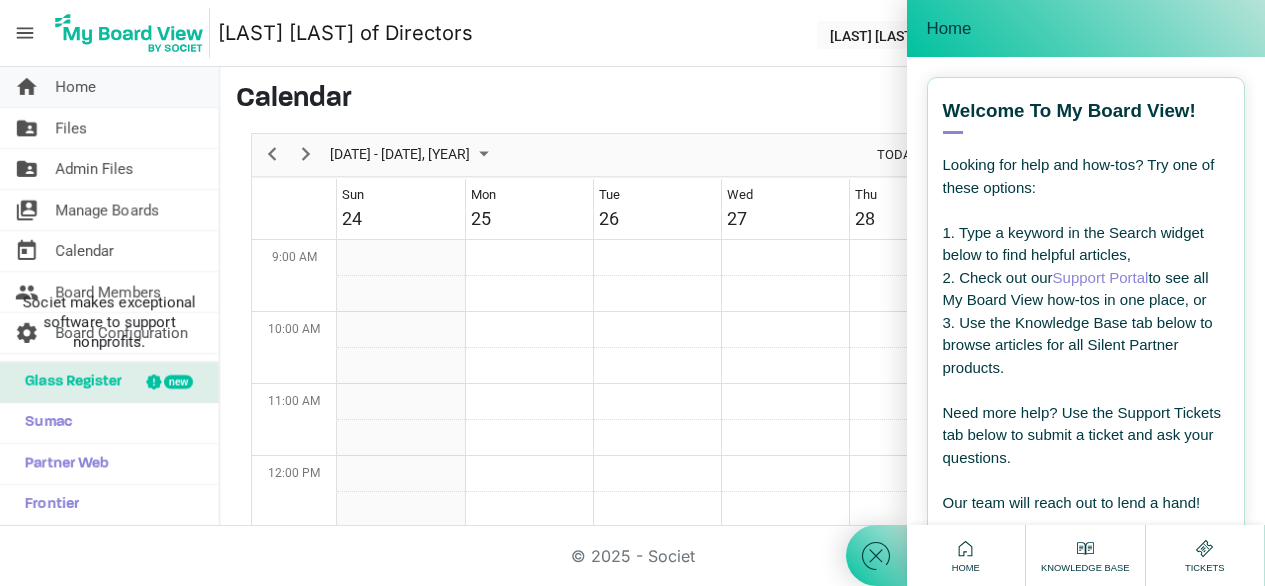click on "Home" at bounding box center [75, 87] 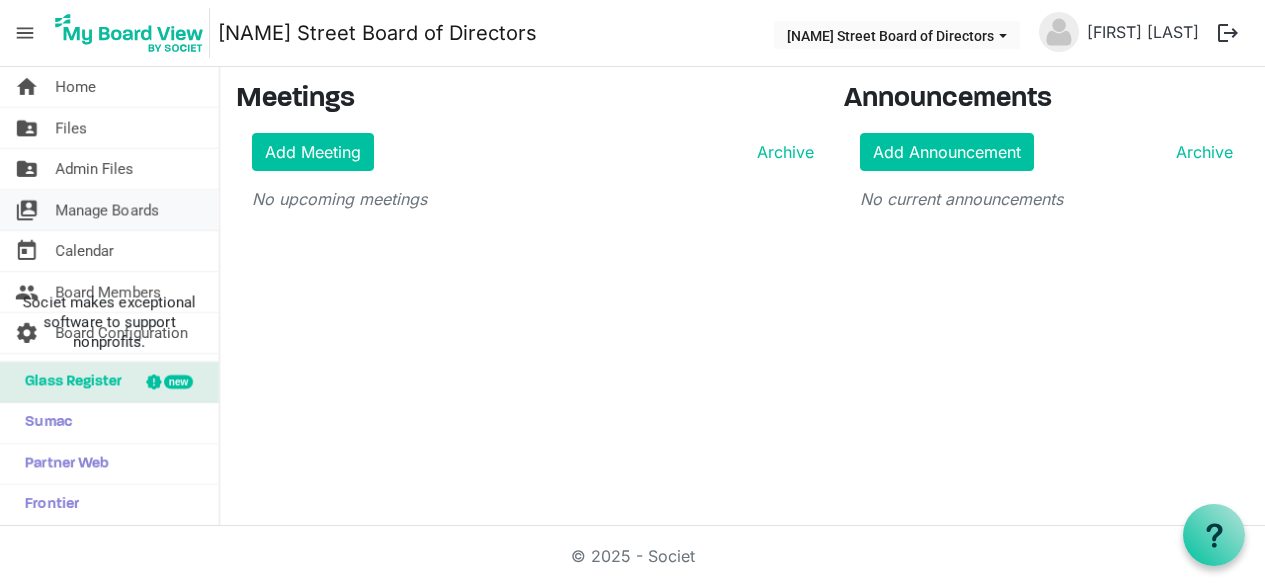 scroll, scrollTop: 0, scrollLeft: 0, axis: both 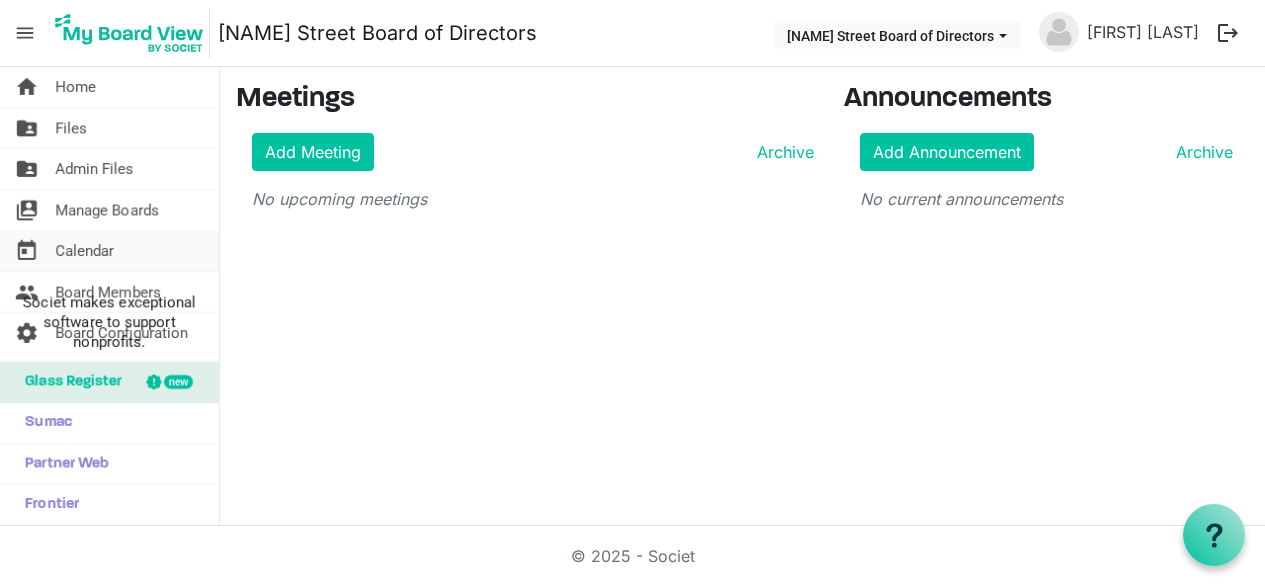 click on "today" at bounding box center (27, 251) 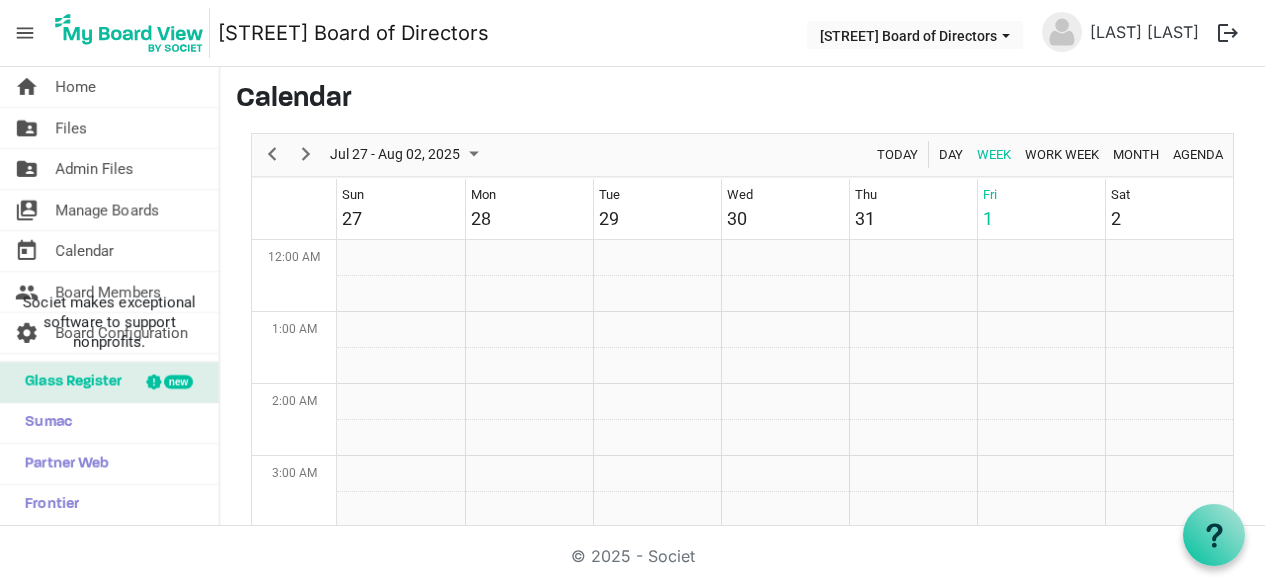 scroll, scrollTop: 0, scrollLeft: 0, axis: both 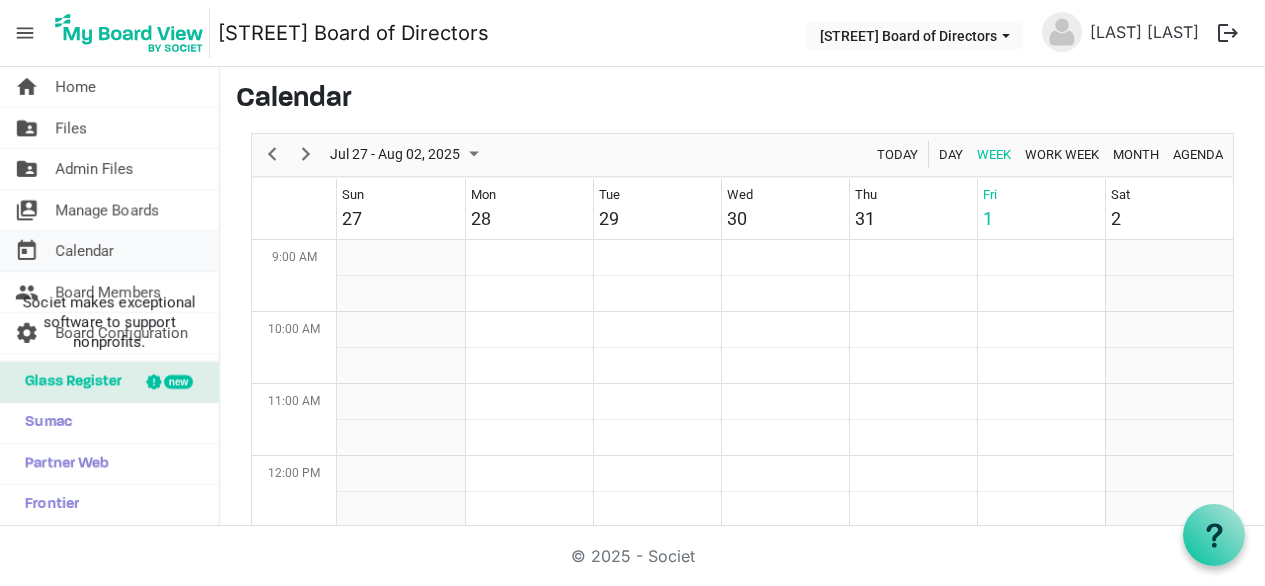 click on "today" at bounding box center [27, 251] 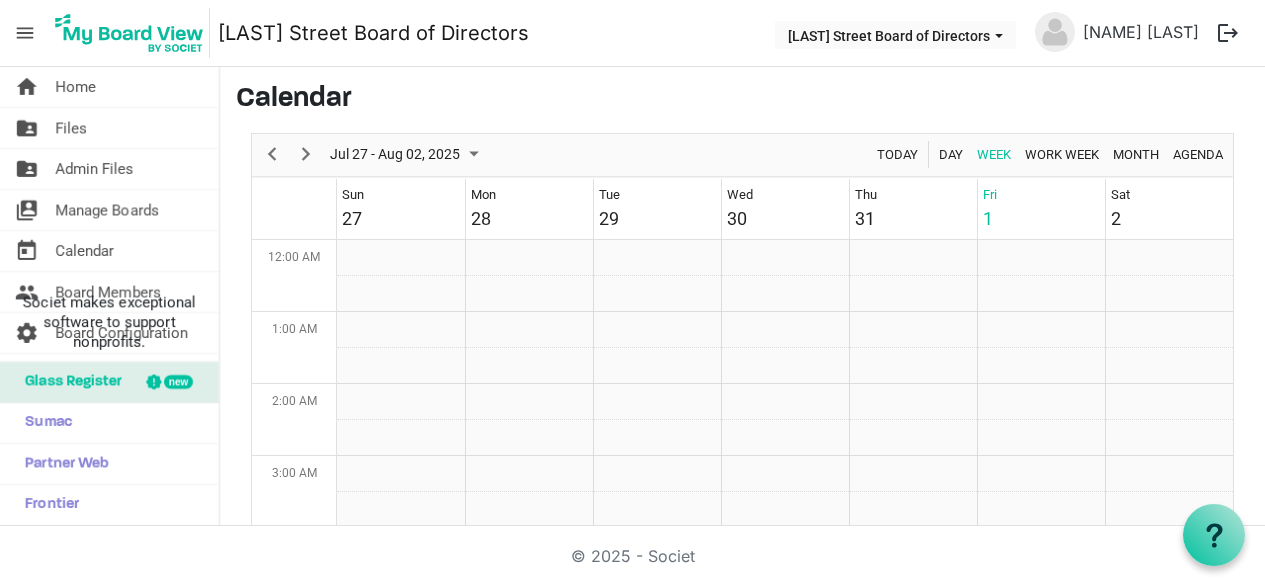 scroll, scrollTop: 0, scrollLeft: 0, axis: both 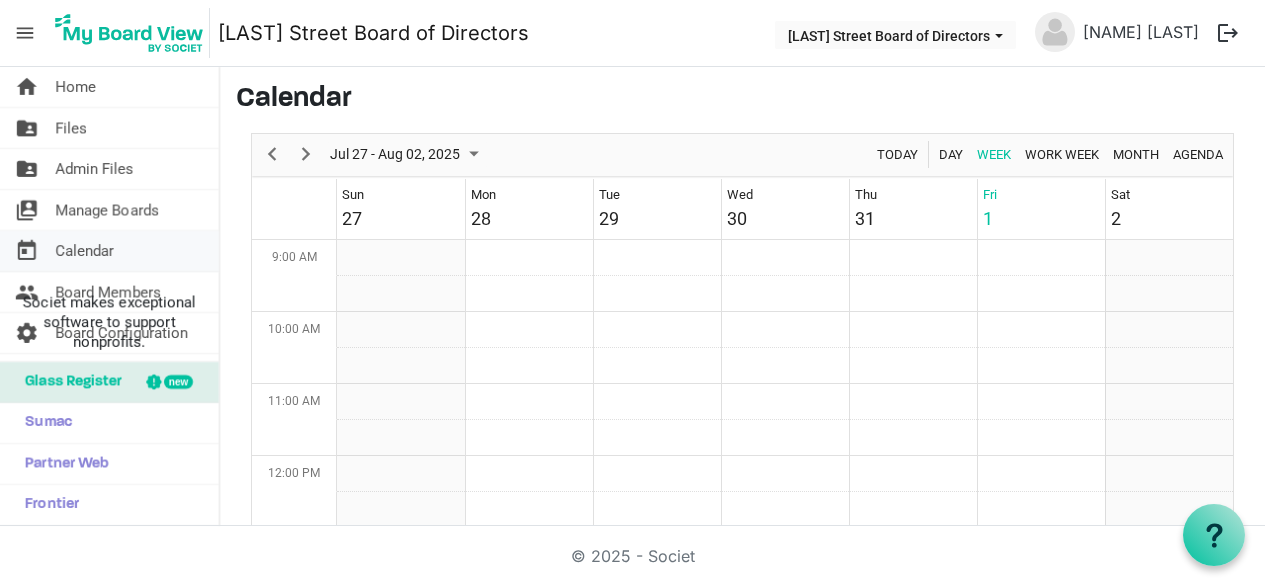click on "today
Calendar" at bounding box center (109, 251) 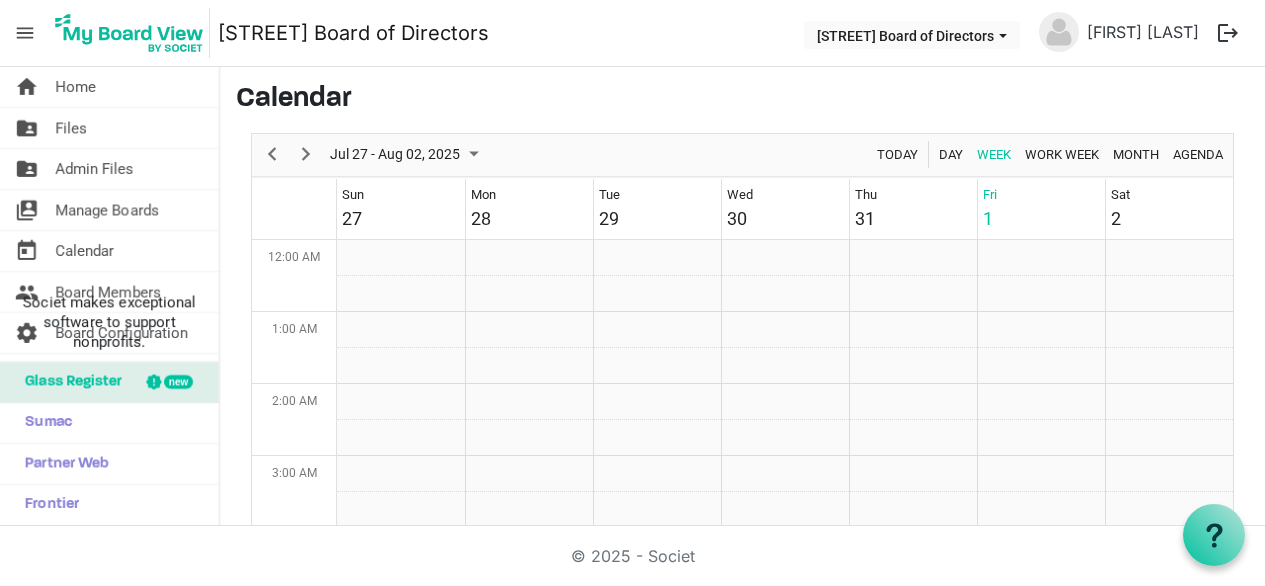scroll, scrollTop: 0, scrollLeft: 0, axis: both 